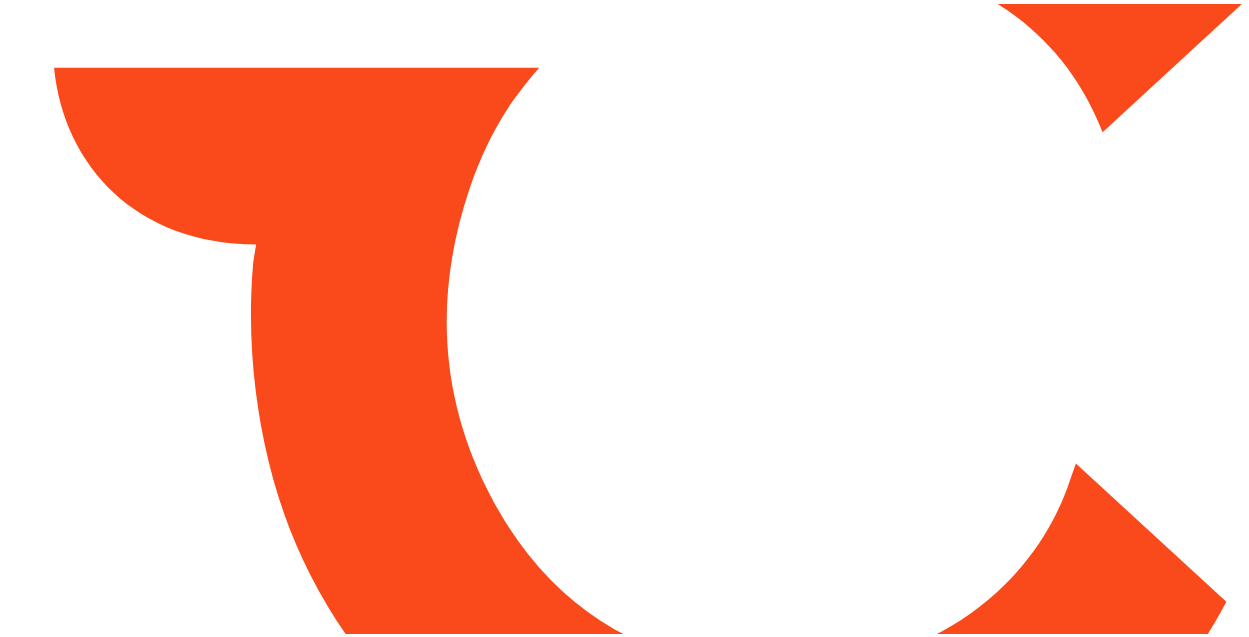 scroll, scrollTop: 0, scrollLeft: 0, axis: both 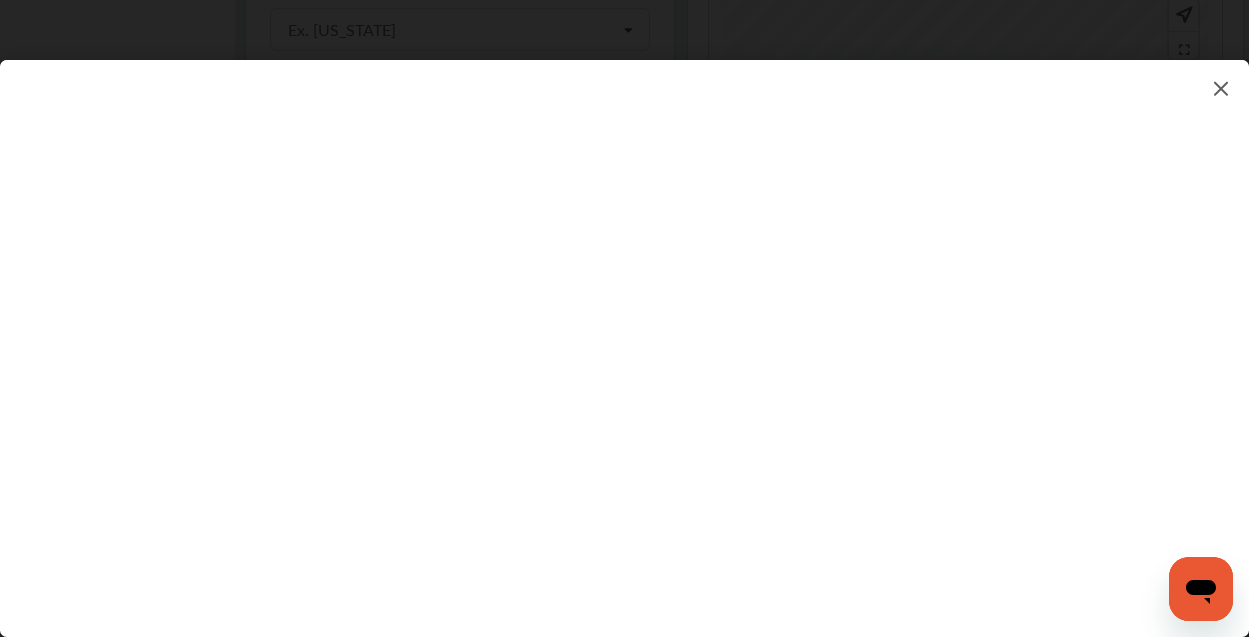 click at bounding box center [624, 328] 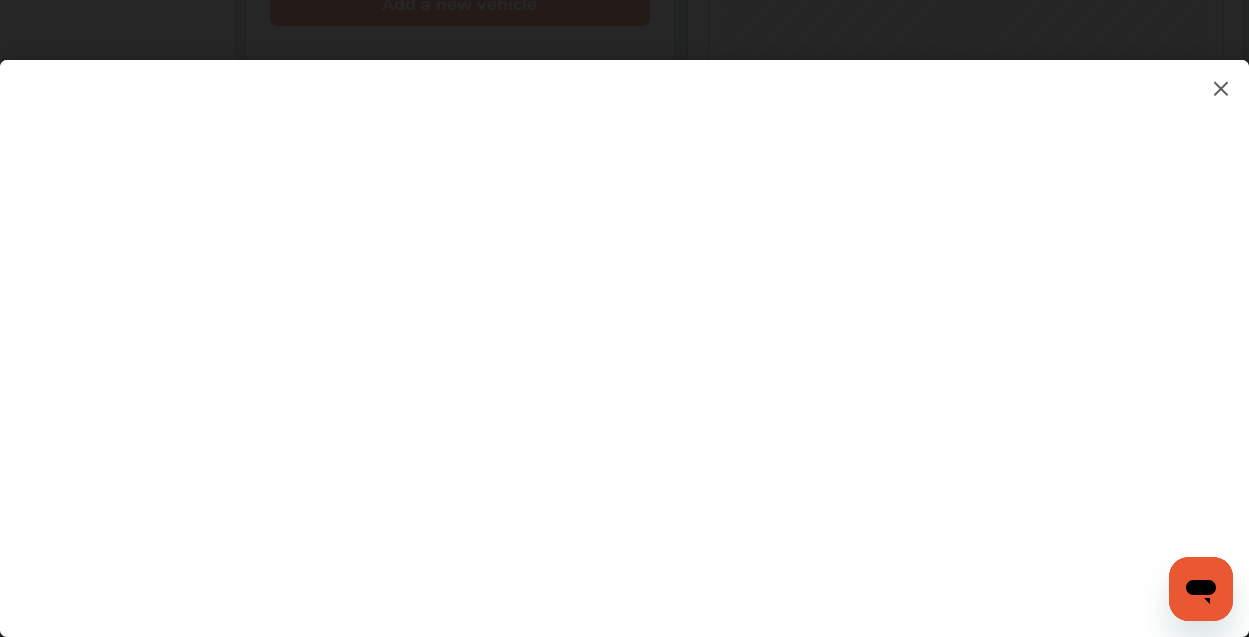 click on "**********" at bounding box center [624, 328] 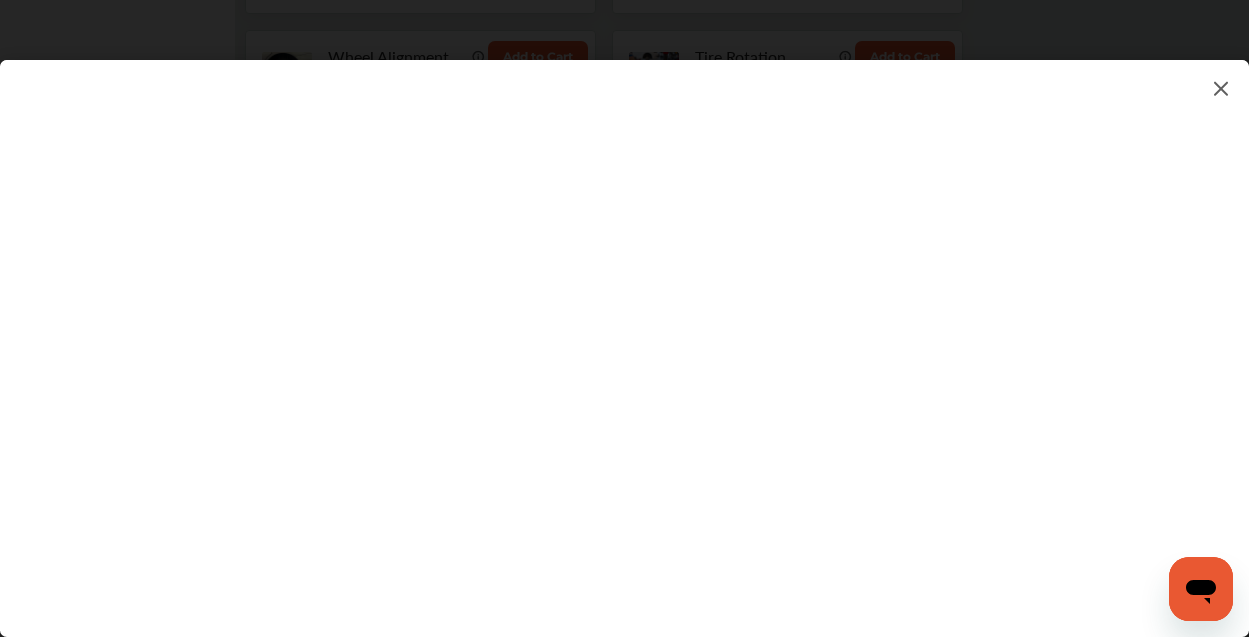 scroll, scrollTop: 1169, scrollLeft: 0, axis: vertical 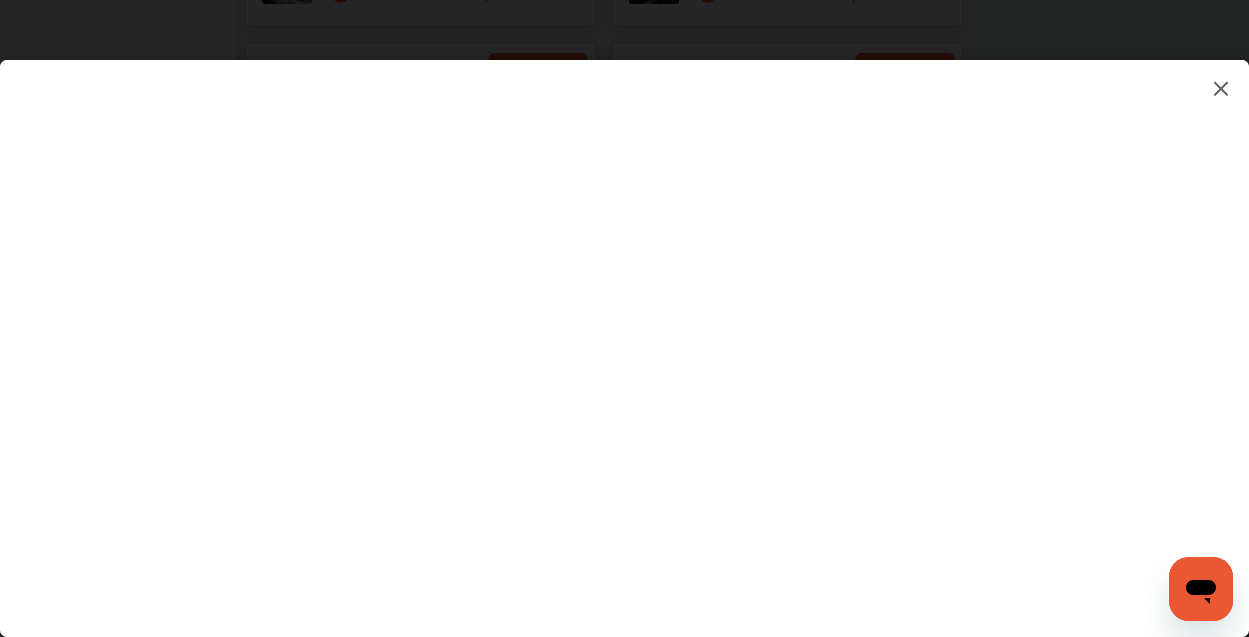 click at bounding box center [624, 328] 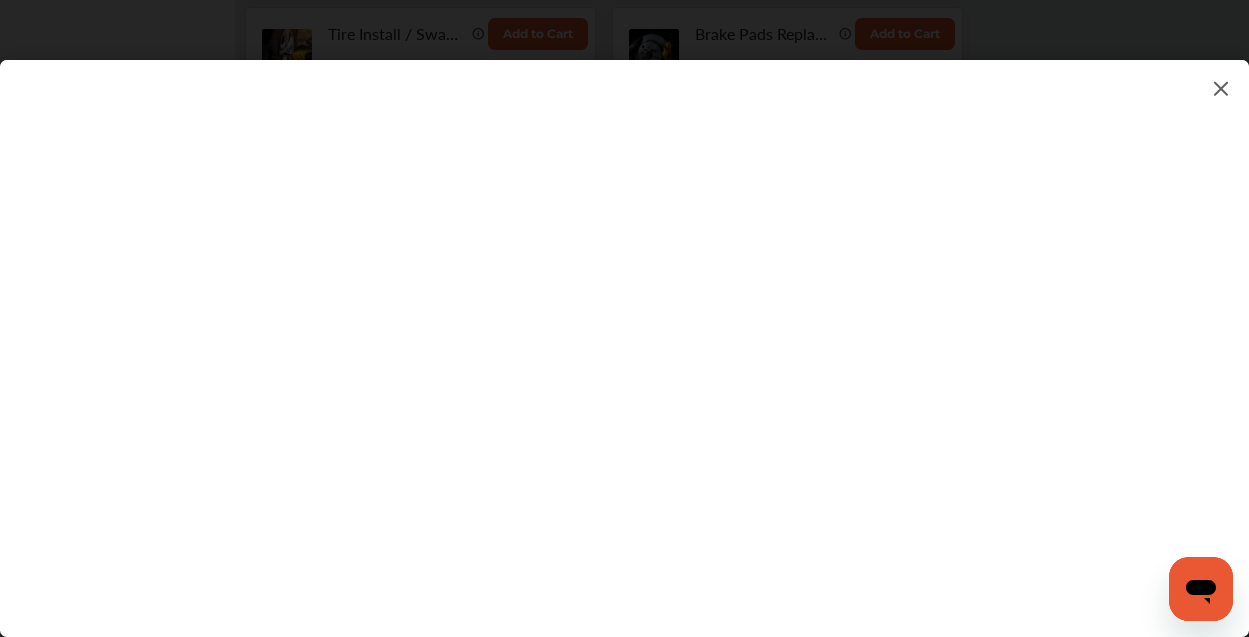 scroll, scrollTop: 1291, scrollLeft: 0, axis: vertical 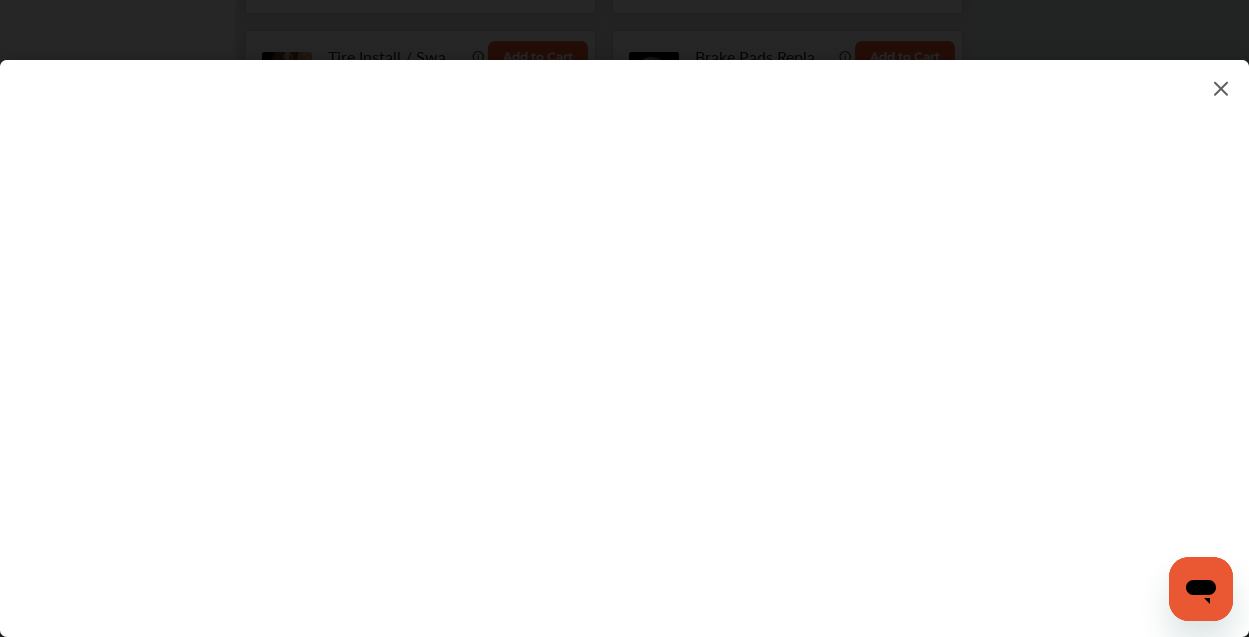 type on "*********" 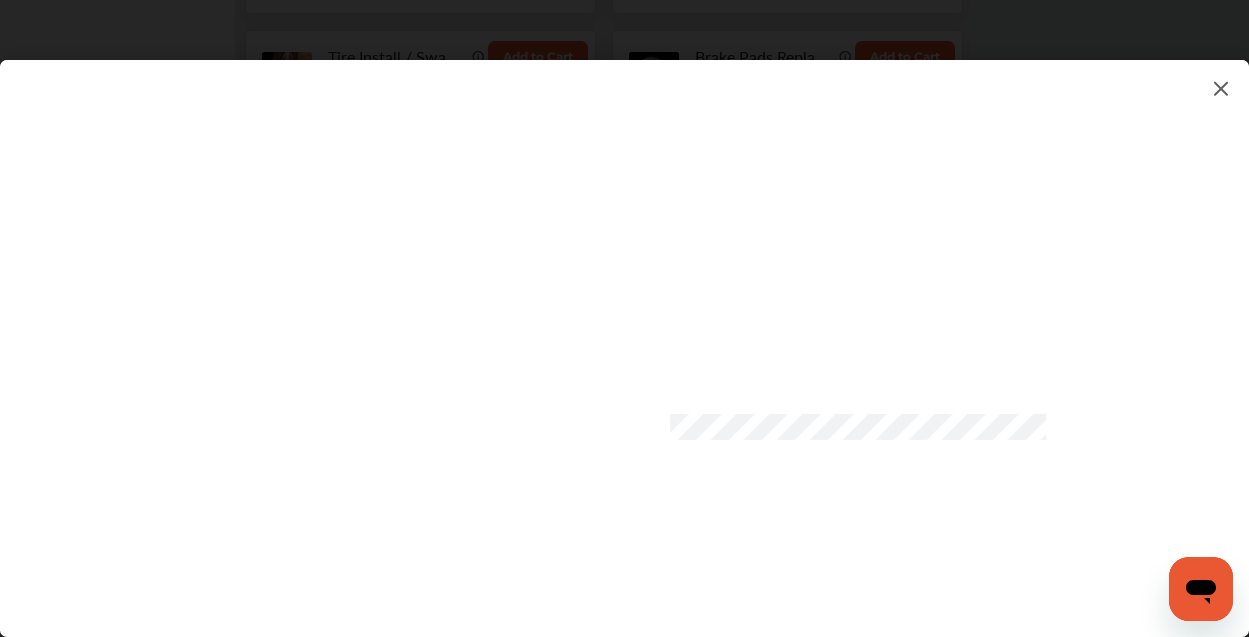 click at bounding box center (624, 328) 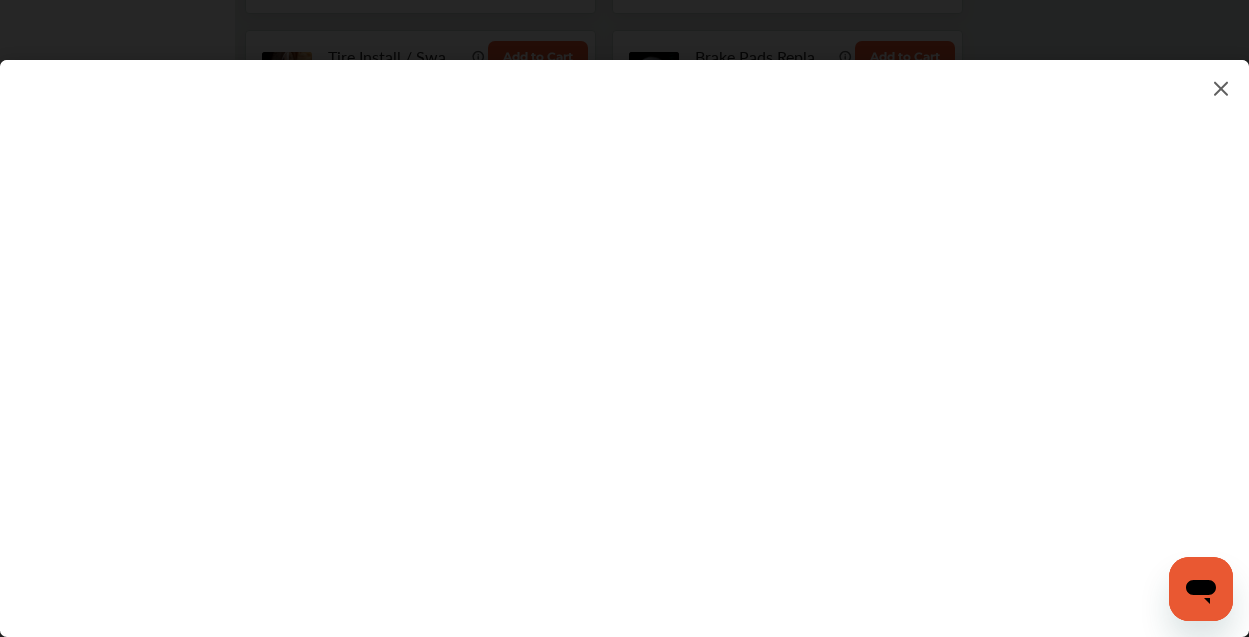 click on "My Account
Dashboard
Approvals
Maintenance Schedule
Membership Card
Fuel
Glovebox
My Garage
Invite Friends
FAQs Sign Out Close Menu Open Menu MENU
Dashboard
Fuel
Approvals
Maintenance Schedule
Membership Card
Glovebox
My Garage
Invite Friends
FAQs No shop selected No shop selected Find a shop [PERSON_NAME] Basic   Account Upgrade Account My Account Membership Card Sign Out Always better than retail price. Search for a service Search for... All Common Services Maintenance Schedules 0 My Cart
You haven't added any services for your car yet...  Save up to 10% [DATE]! Add Services Continue to checkout 1 Add first vehicle 2 Select Shop 3 Select Services 4 Book Appointment
Request your Fuel Card to  save up to $0.05 cents on fuel per gallon! Request now Learn more" at bounding box center (624, -973) 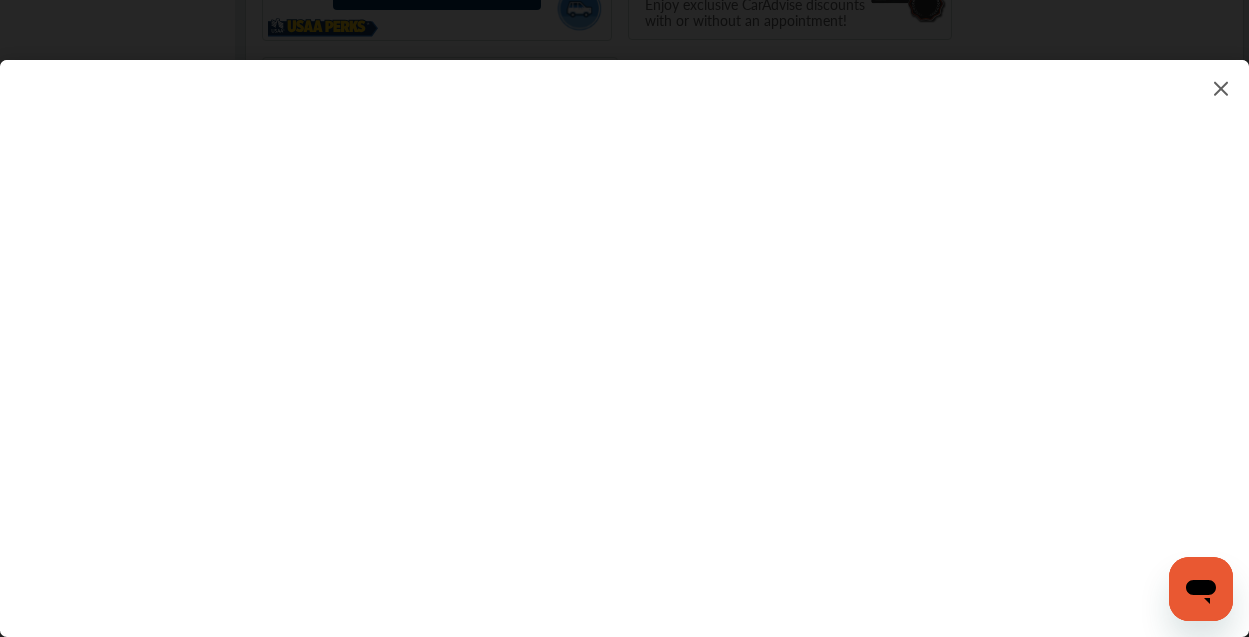scroll, scrollTop: 1592, scrollLeft: 0, axis: vertical 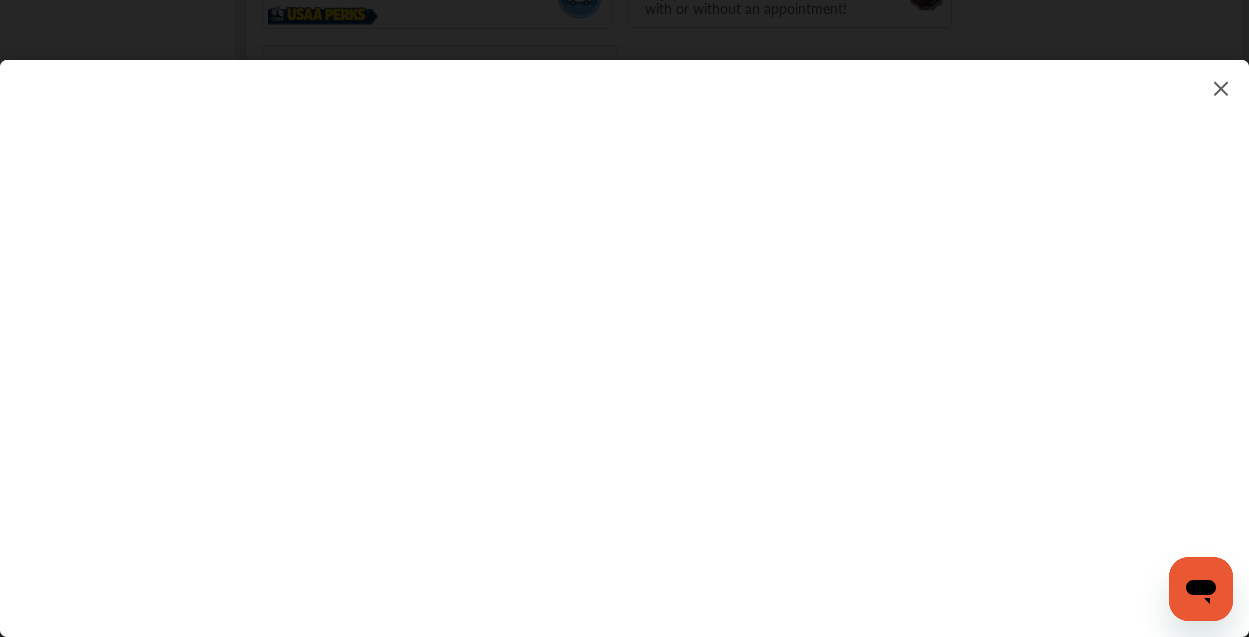 click on "My Account
Dashboard
Approvals
Maintenance Schedule
Membership Card
Fuel
Glovebox
My Garage
Invite Friends
FAQs Sign Out Close Menu Open Menu MENU
Dashboard
Fuel
Approvals
Maintenance Schedule
Membership Card
Glovebox
My Garage
Invite Friends
FAQs No shop selected No shop selected Find a shop [PERSON_NAME] Basic   Account Upgrade Account My Account Membership Card Sign Out Always better than retail price. Search for a service Search for... All Common Services Maintenance Schedules 0 My Cart
You haven't added any services for your car yet...  Save up to 10% [DATE]! Add Services Continue to checkout 1 Add first vehicle 2 Select Shop 3 Select Services 4 Book Appointment
Request your Fuel Card to  save up to $0.05 cents on fuel per gallon! Request now Learn more" at bounding box center [624, -1274] 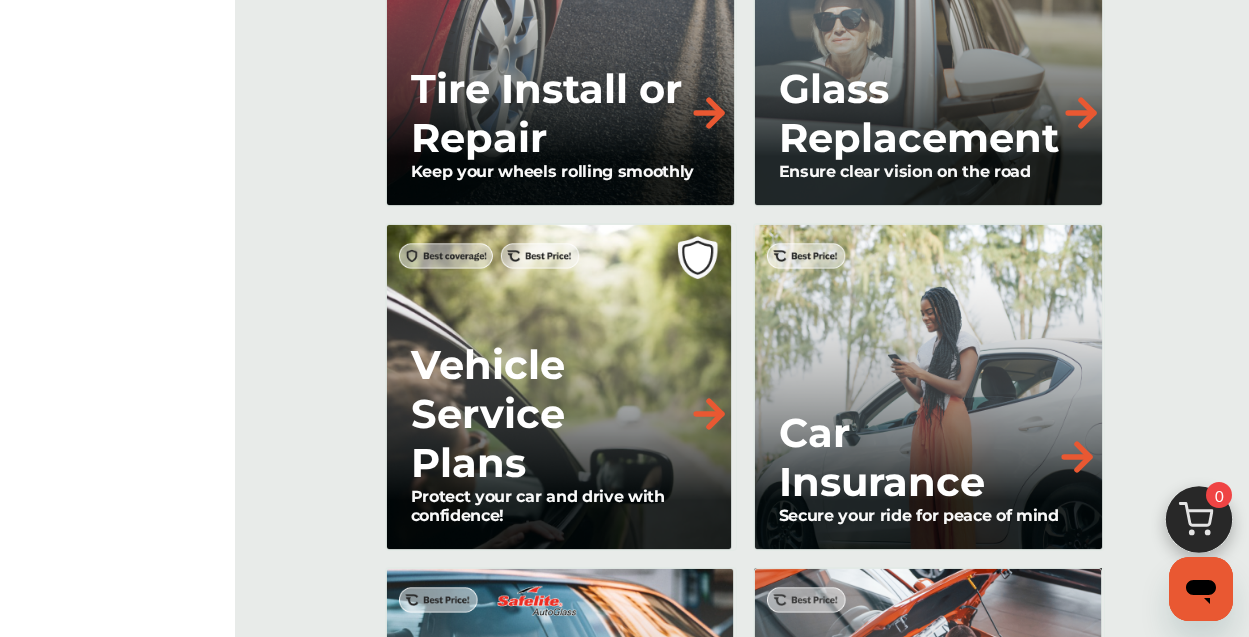 scroll, scrollTop: 1706, scrollLeft: 0, axis: vertical 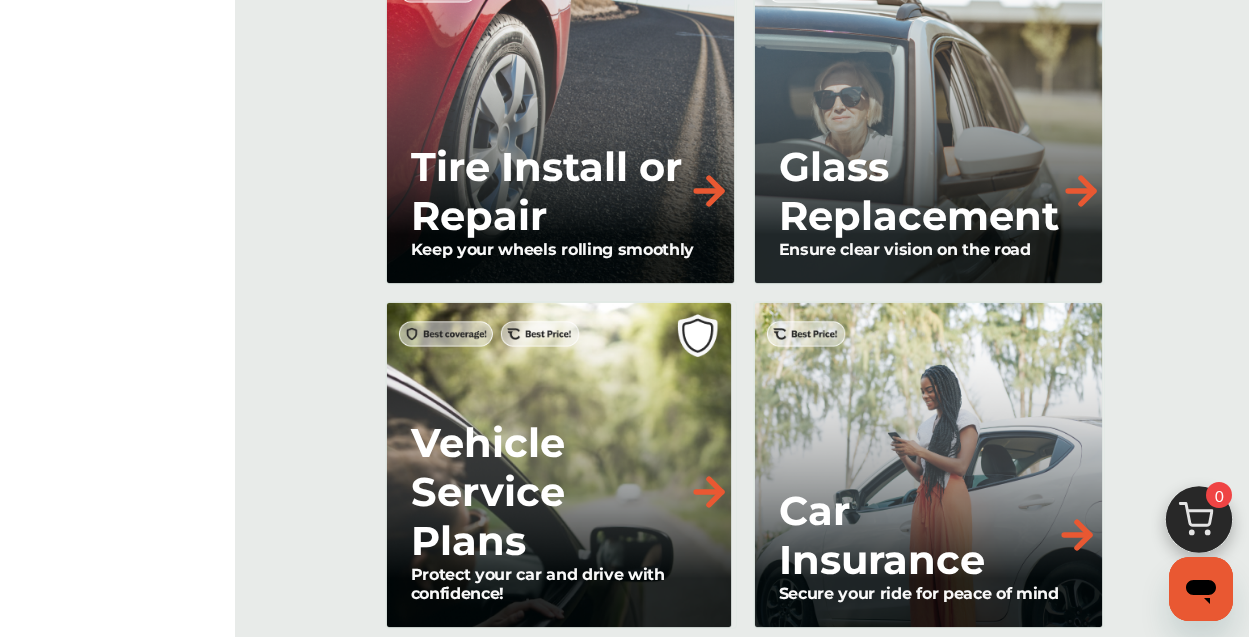 click on "Tire Install or Repair" at bounding box center (549, 191) 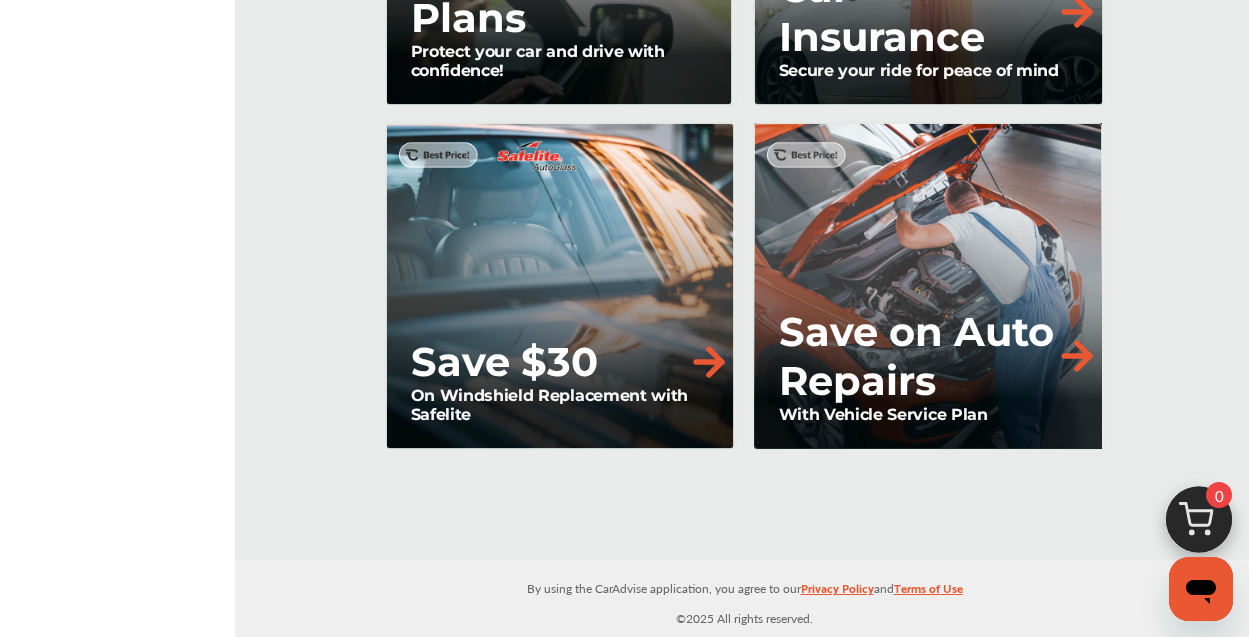 scroll, scrollTop: 2223, scrollLeft: 0, axis: vertical 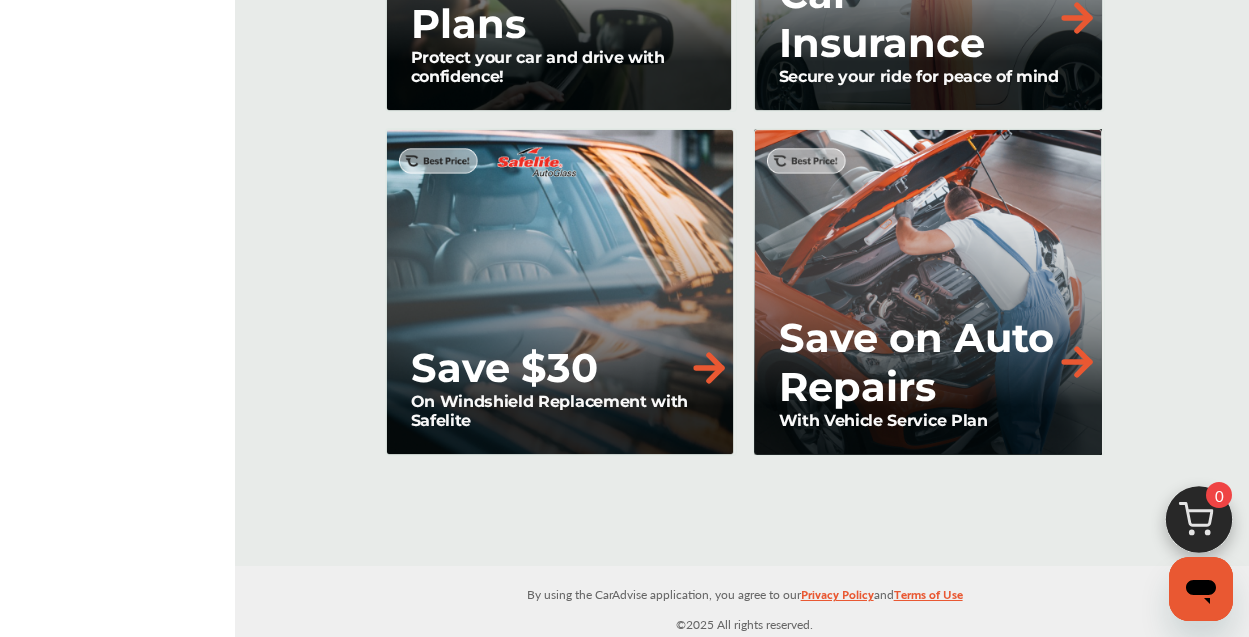 click at bounding box center [1077, 362] 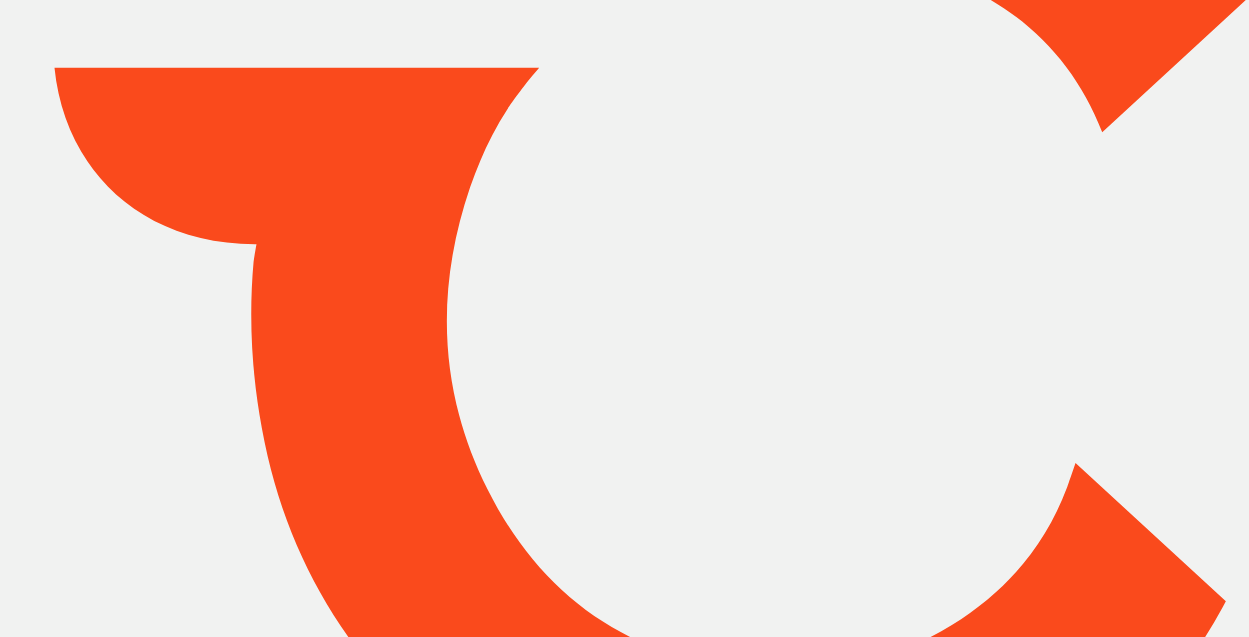 scroll, scrollTop: 0, scrollLeft: 0, axis: both 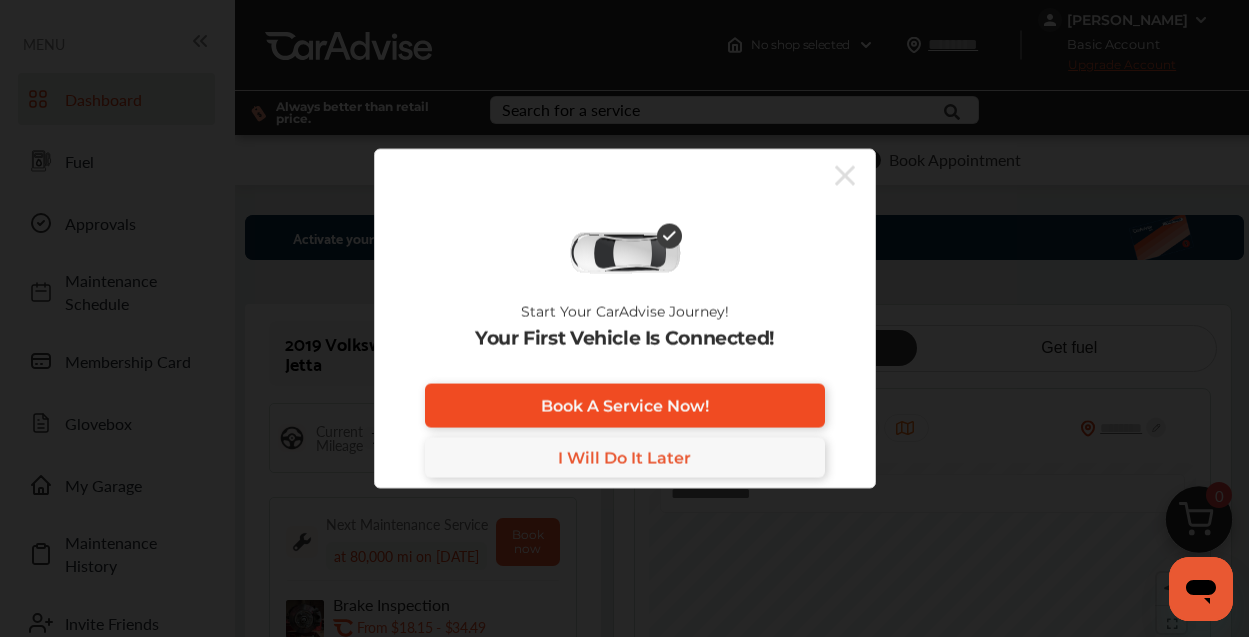 click on "Book A Service Now!" at bounding box center (625, 405) 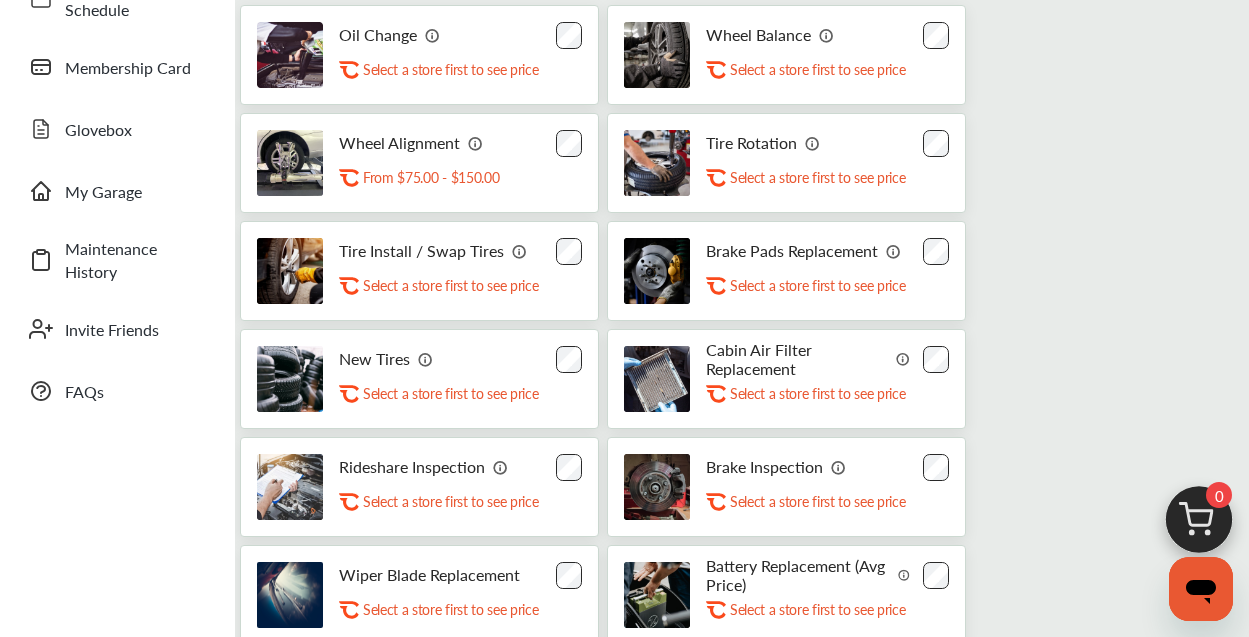 scroll, scrollTop: 272, scrollLeft: 0, axis: vertical 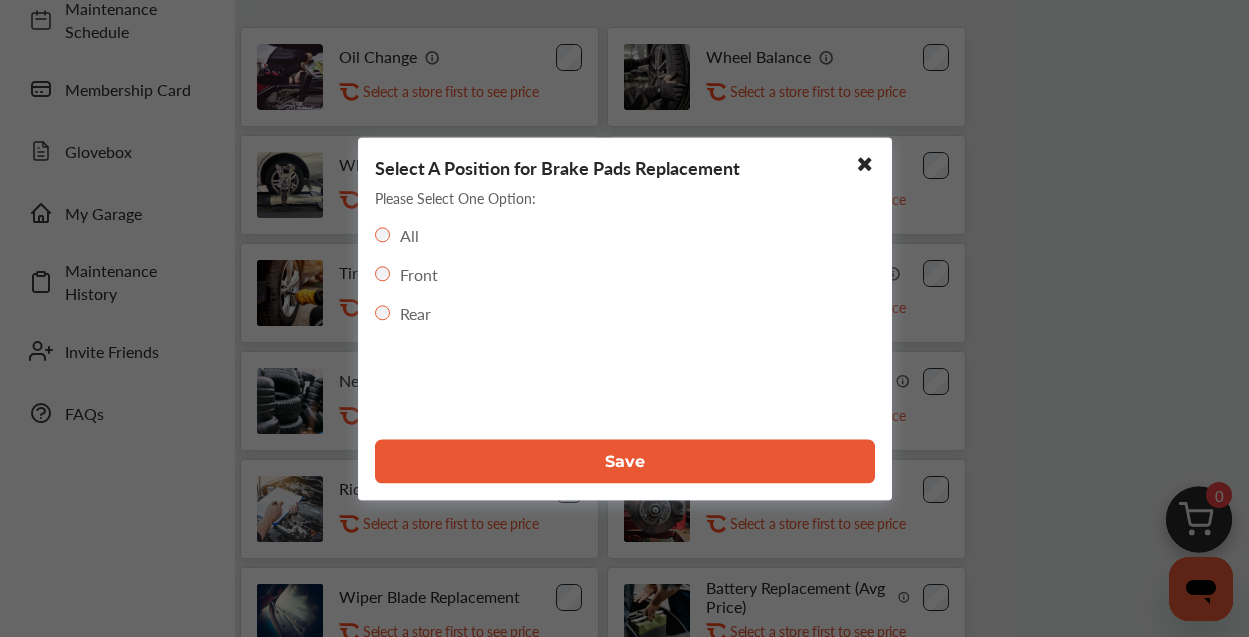 click on "Save" at bounding box center (625, 461) 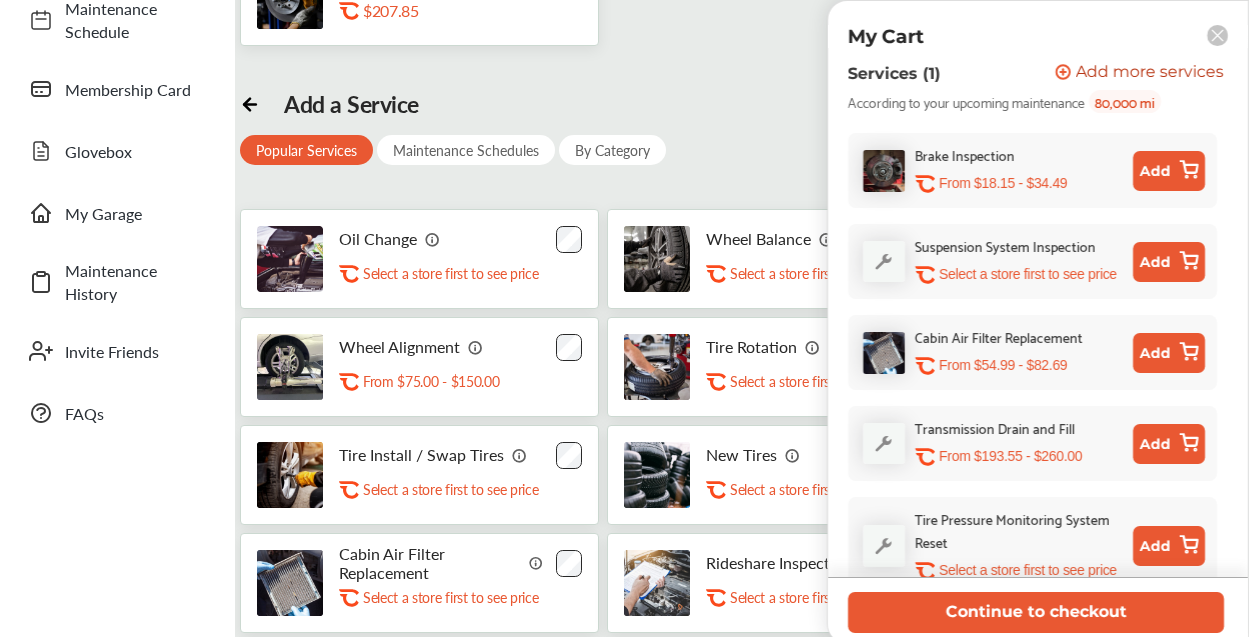 scroll, scrollTop: 306, scrollLeft: 0, axis: vertical 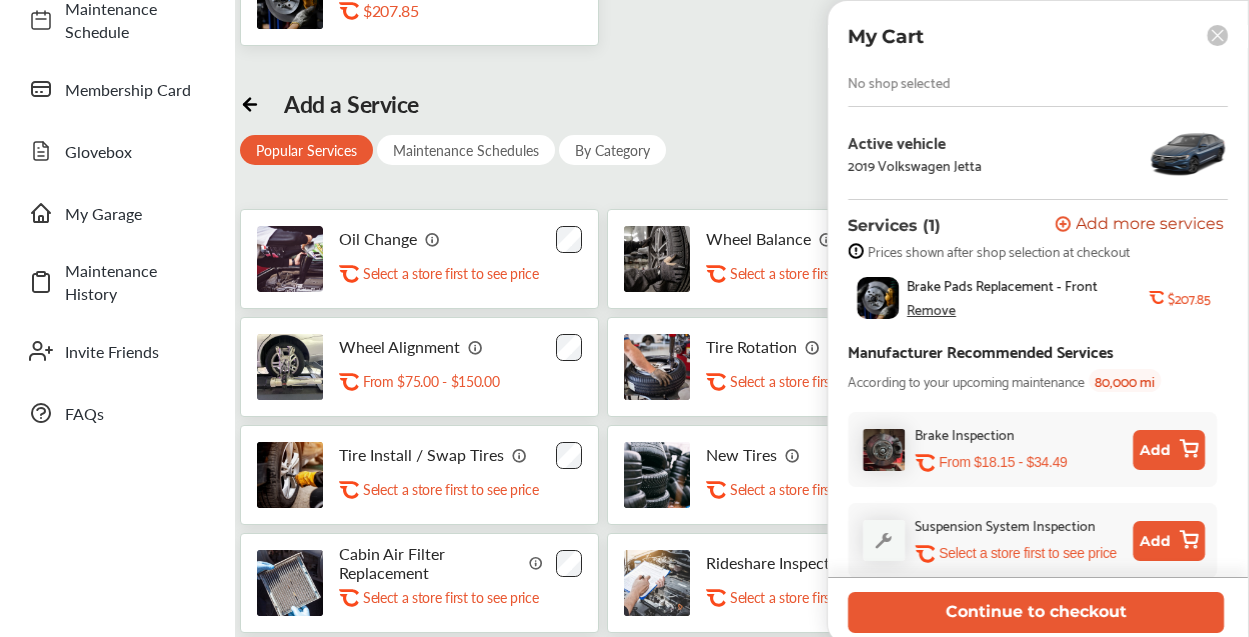 click on "Add" at bounding box center (1169, 450) 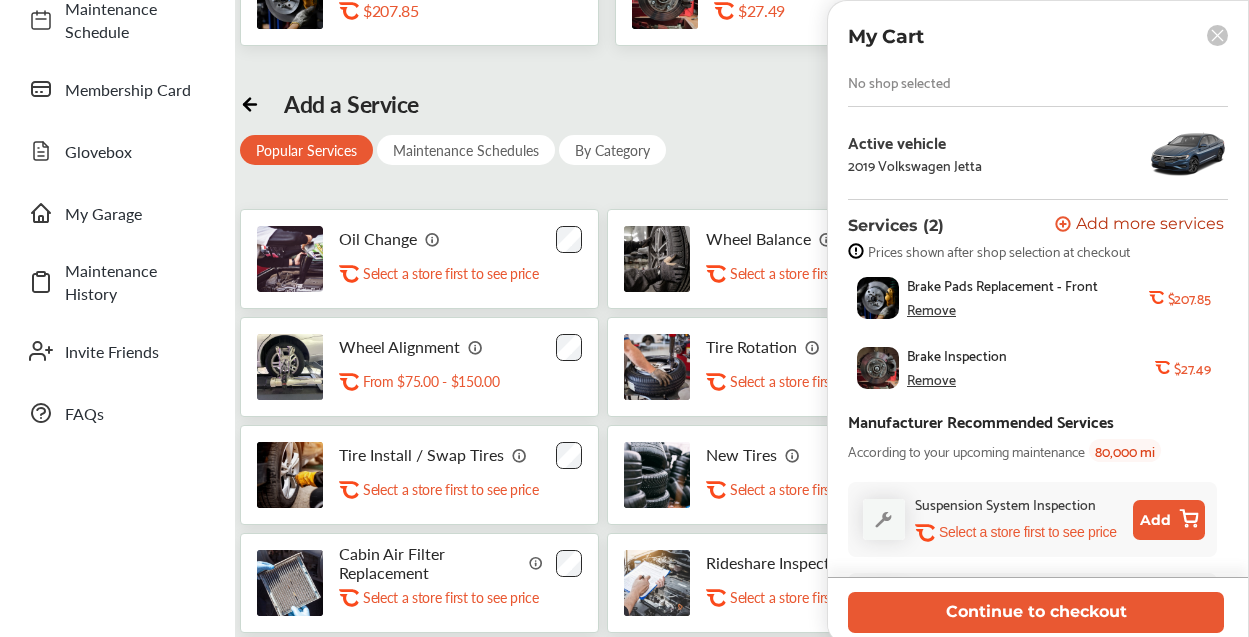 click on "Remove" at bounding box center [931, 379] 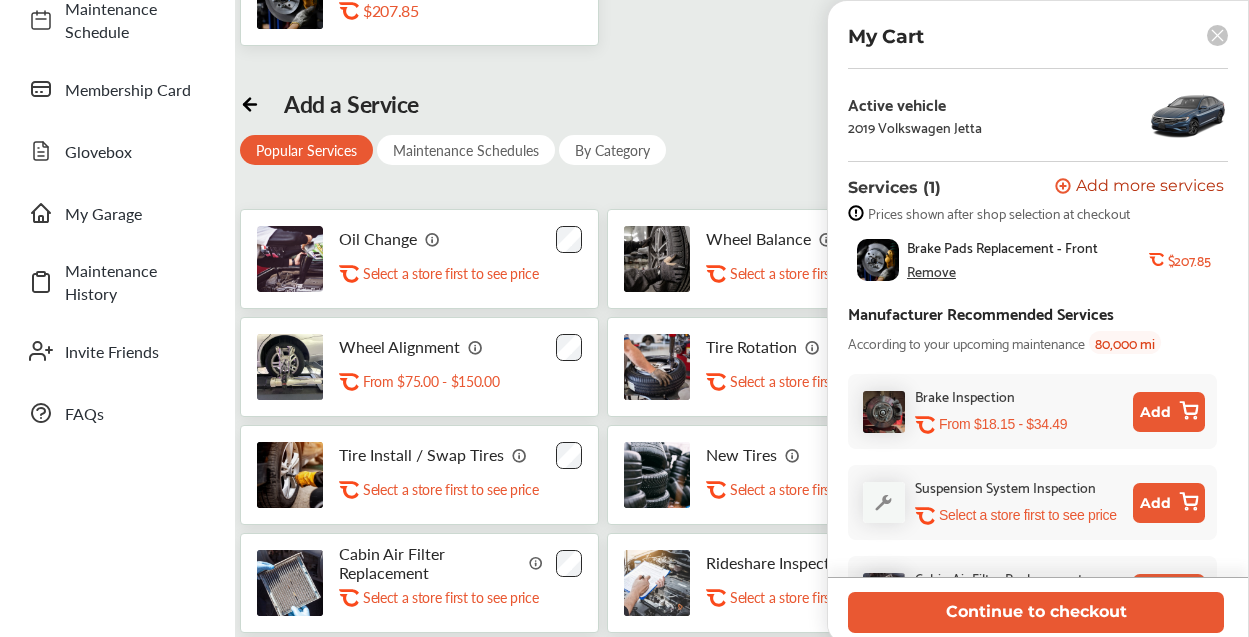 scroll, scrollTop: 0, scrollLeft: 0, axis: both 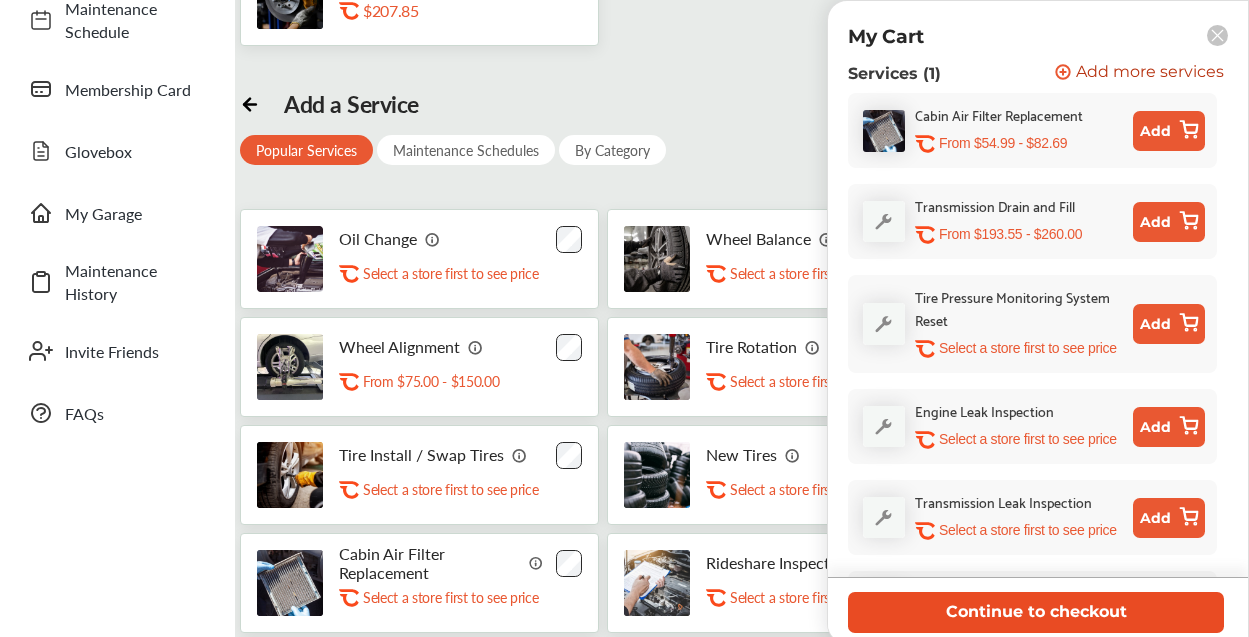 click on "Continue to checkout" at bounding box center [1036, 612] 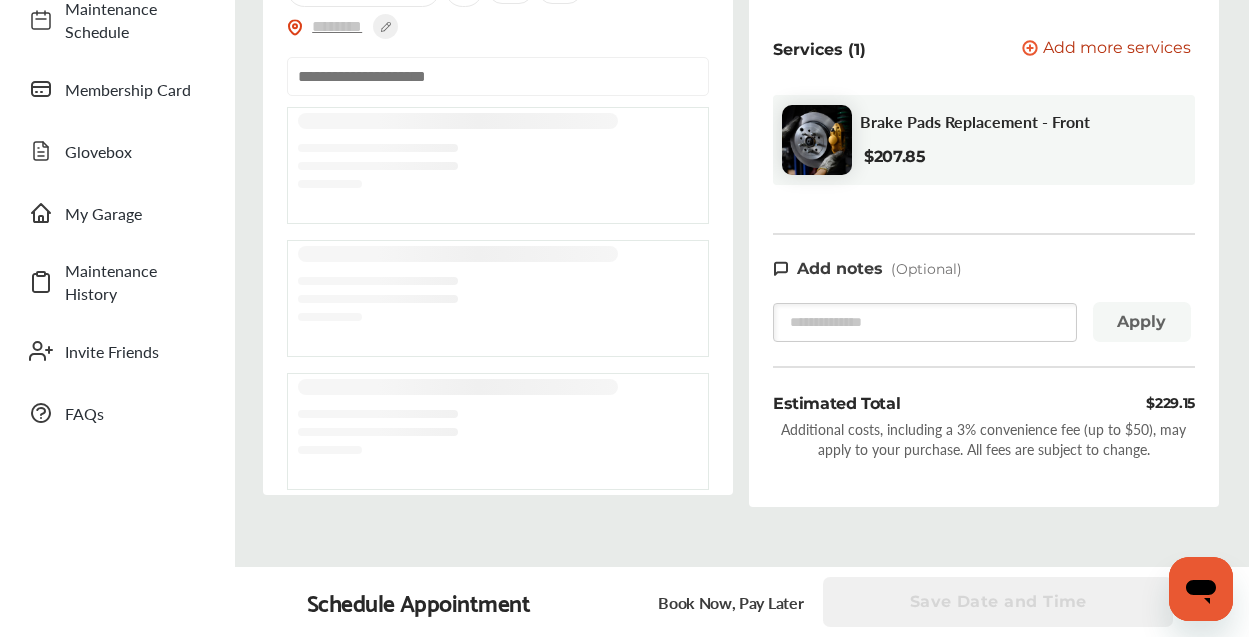 scroll, scrollTop: 0, scrollLeft: 0, axis: both 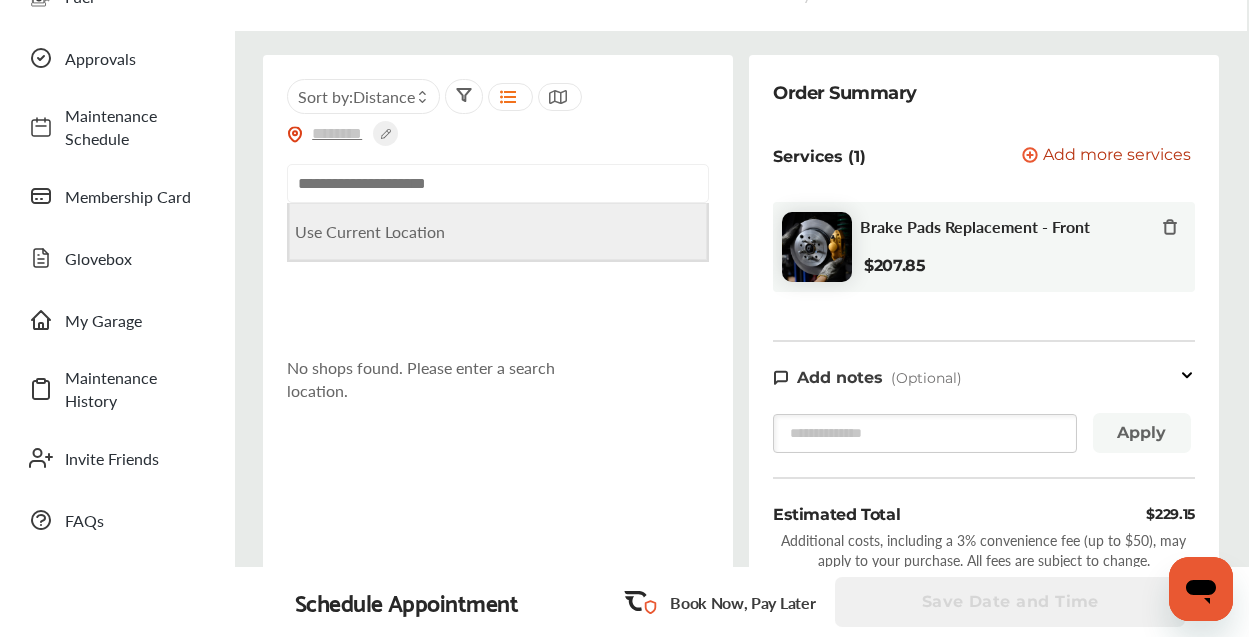 click on "Use Current Location" at bounding box center [498, 231] 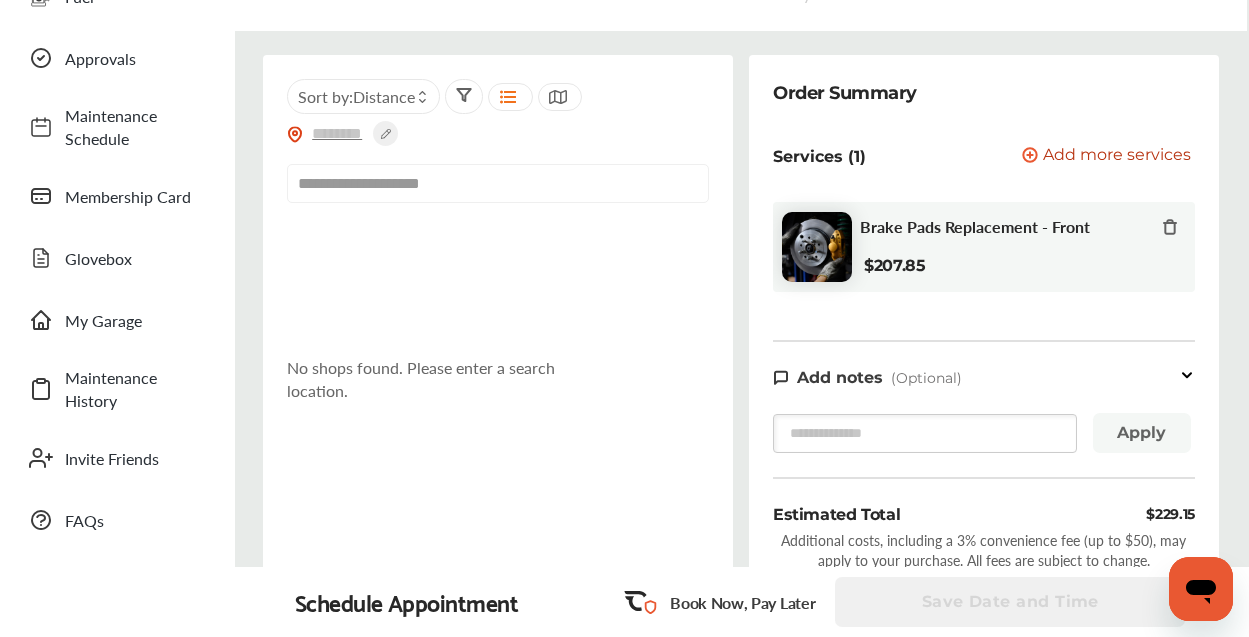 click on "**********" at bounding box center (498, 183) 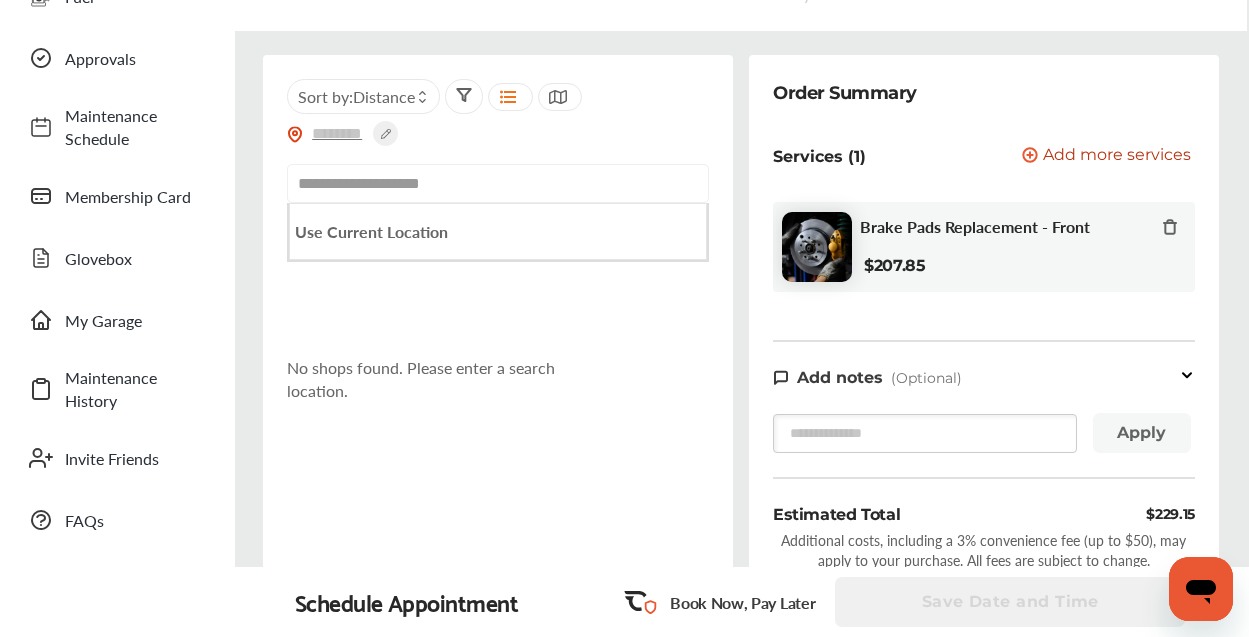 click 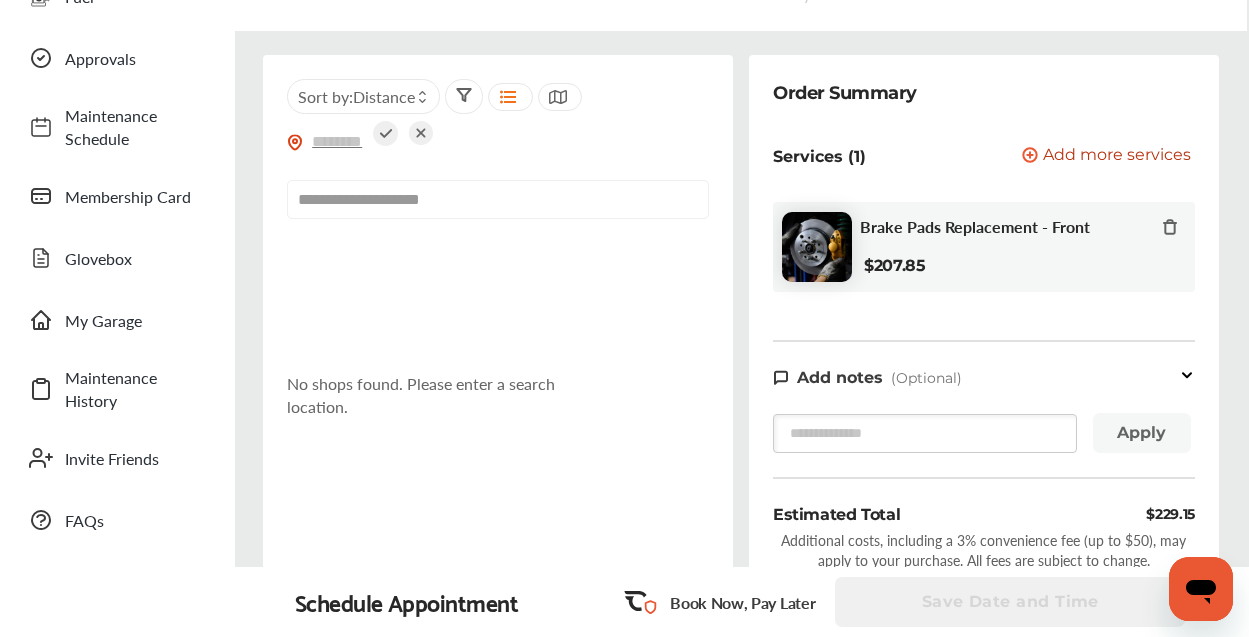 click on "**********" at bounding box center [498, 199] 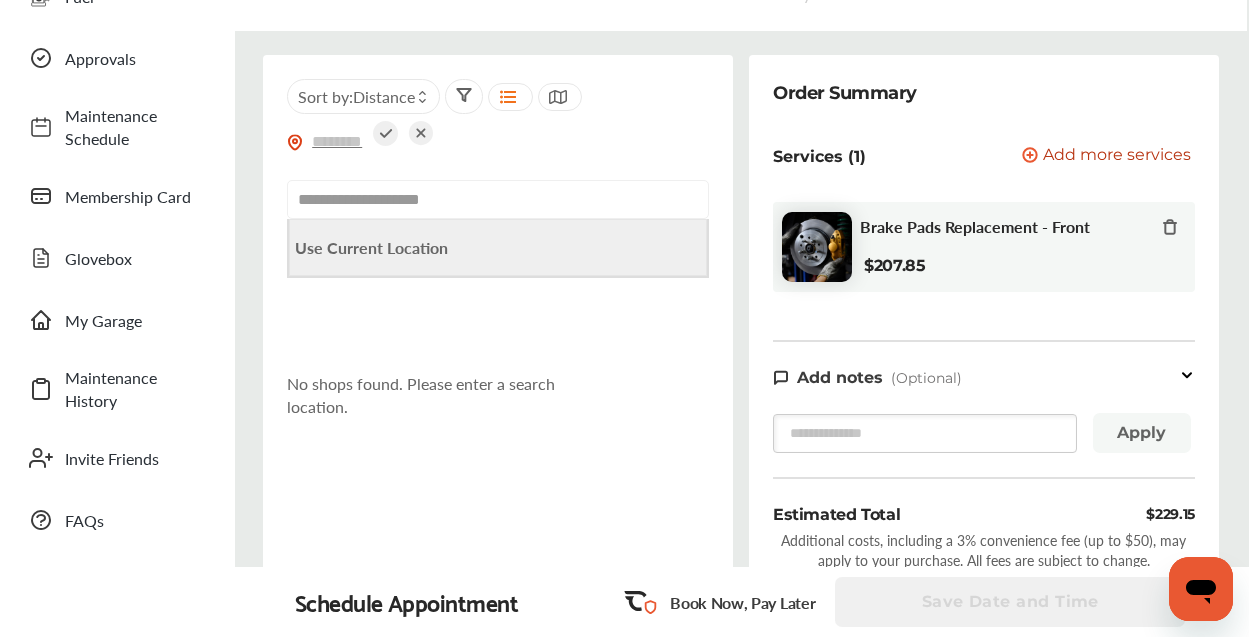 click on "Use Current Location" 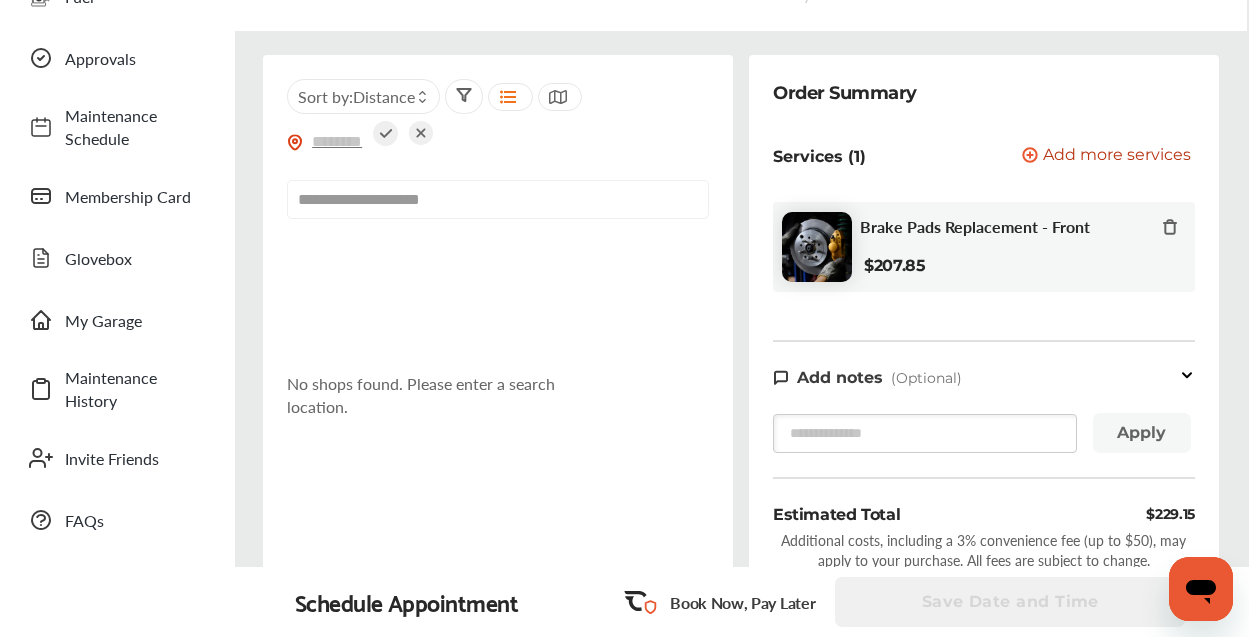 click on "No shops found. Please enter a search location." at bounding box center (443, 395) 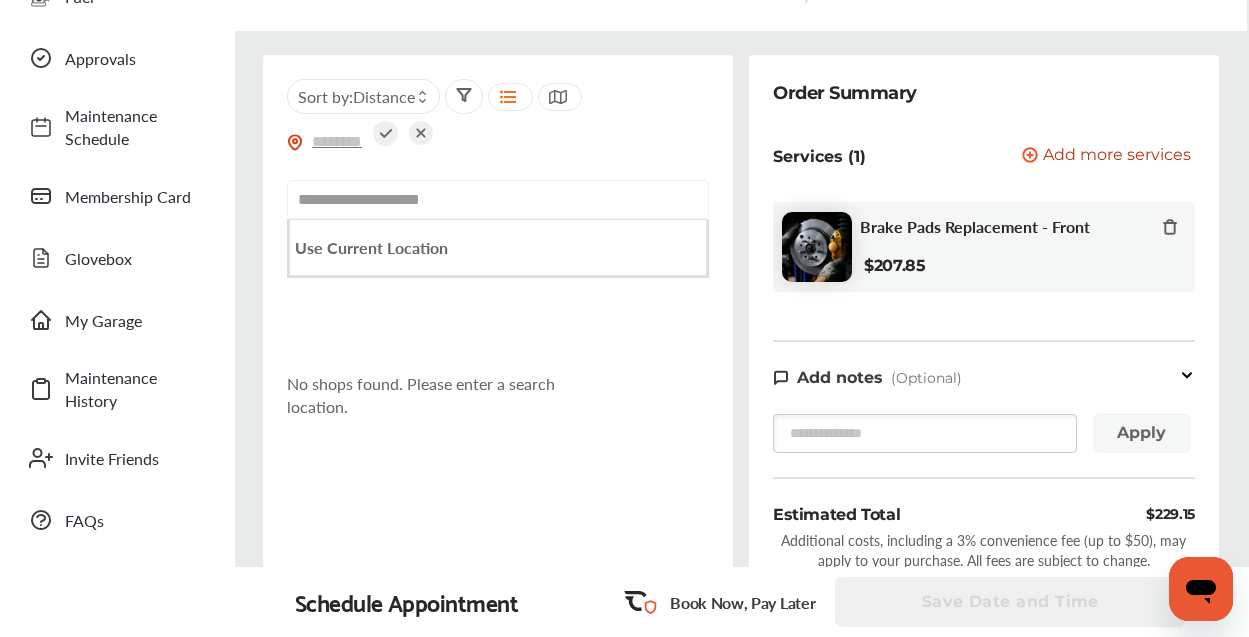 click on "**********" at bounding box center (498, 199) 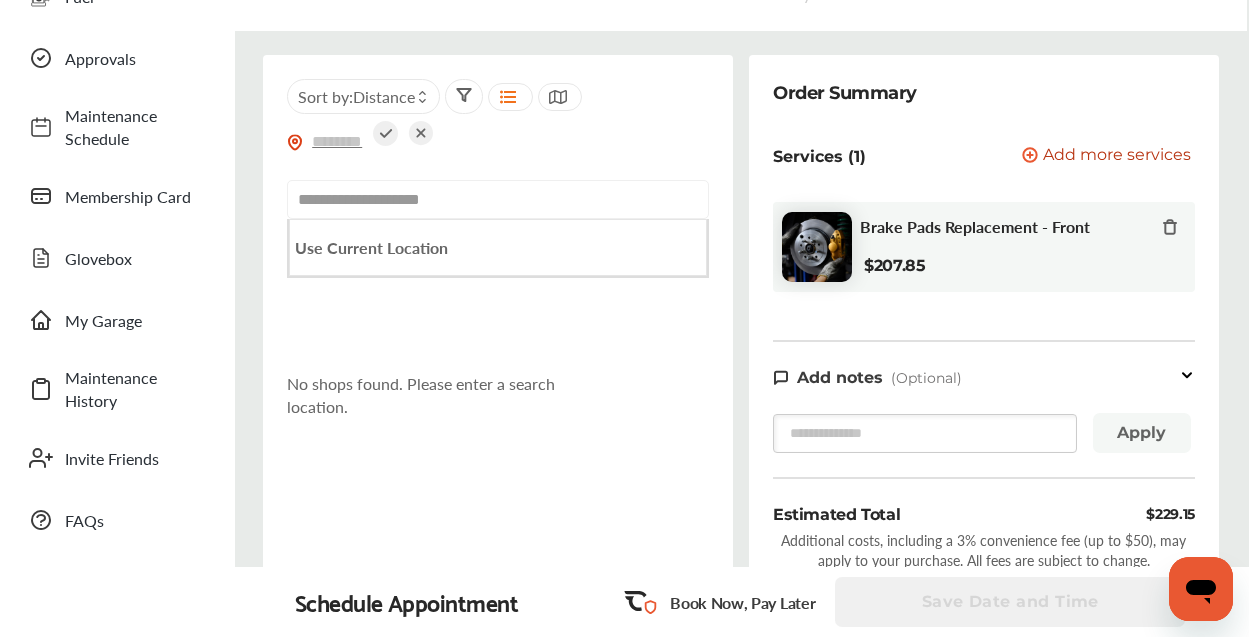 click on "**********" at bounding box center [498, 199] 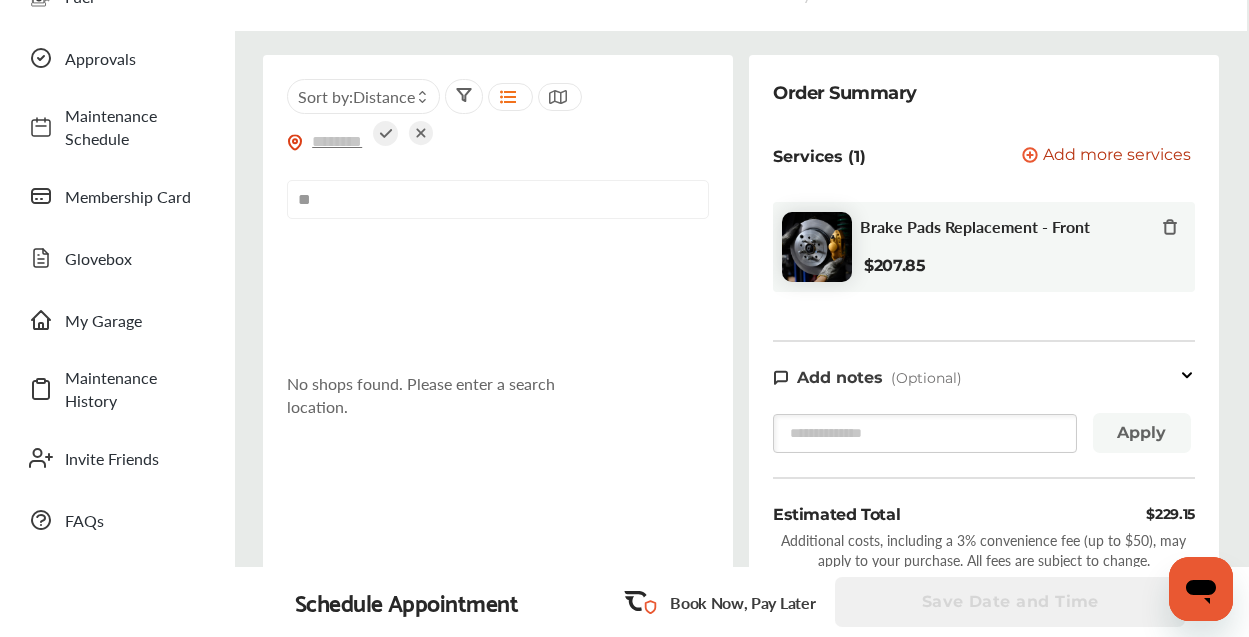type on "*" 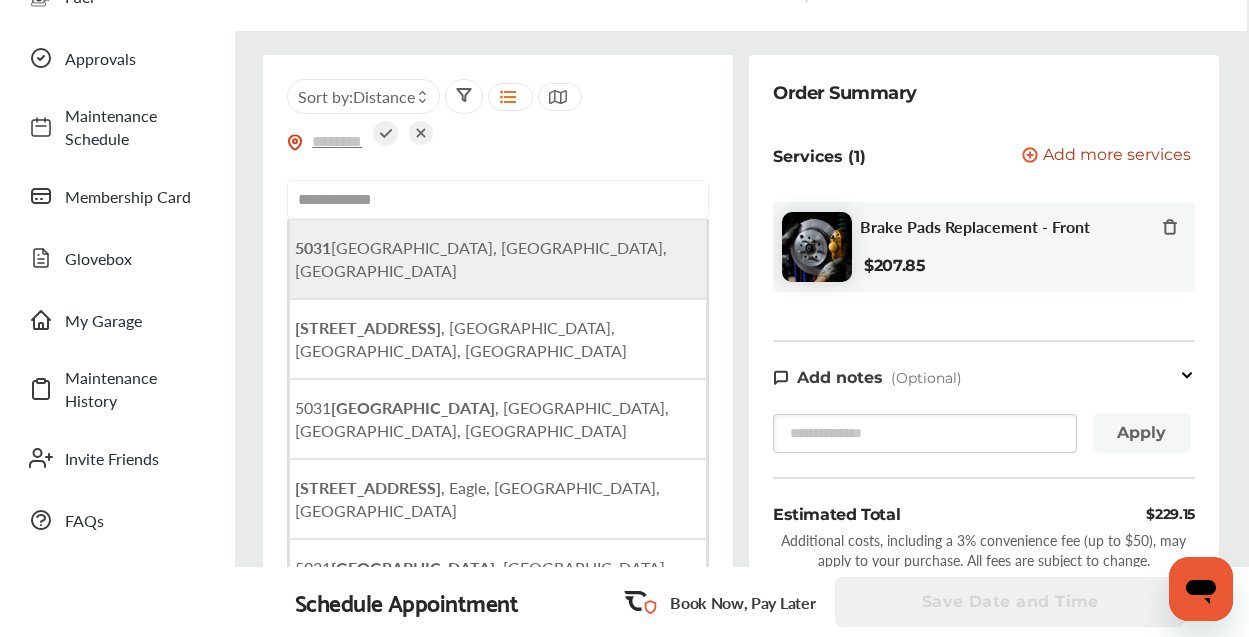 click on "5031  West Clearwater Avenue, Kennewick, WA, USA" at bounding box center (481, 259) 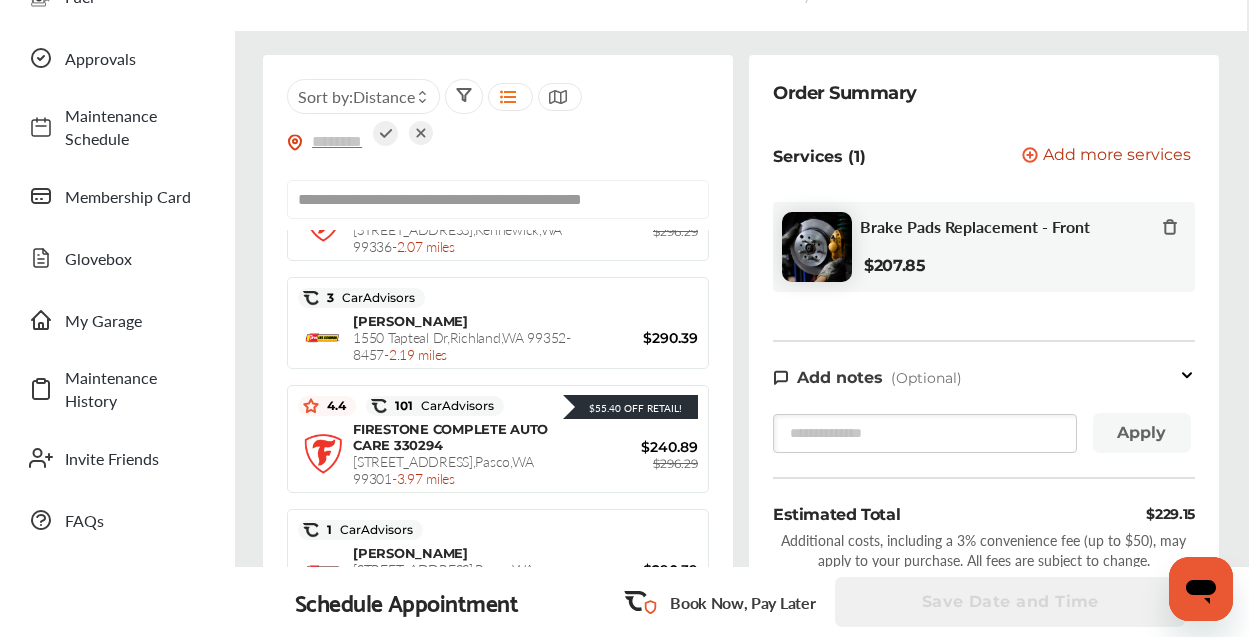 scroll, scrollTop: 609, scrollLeft: 0, axis: vertical 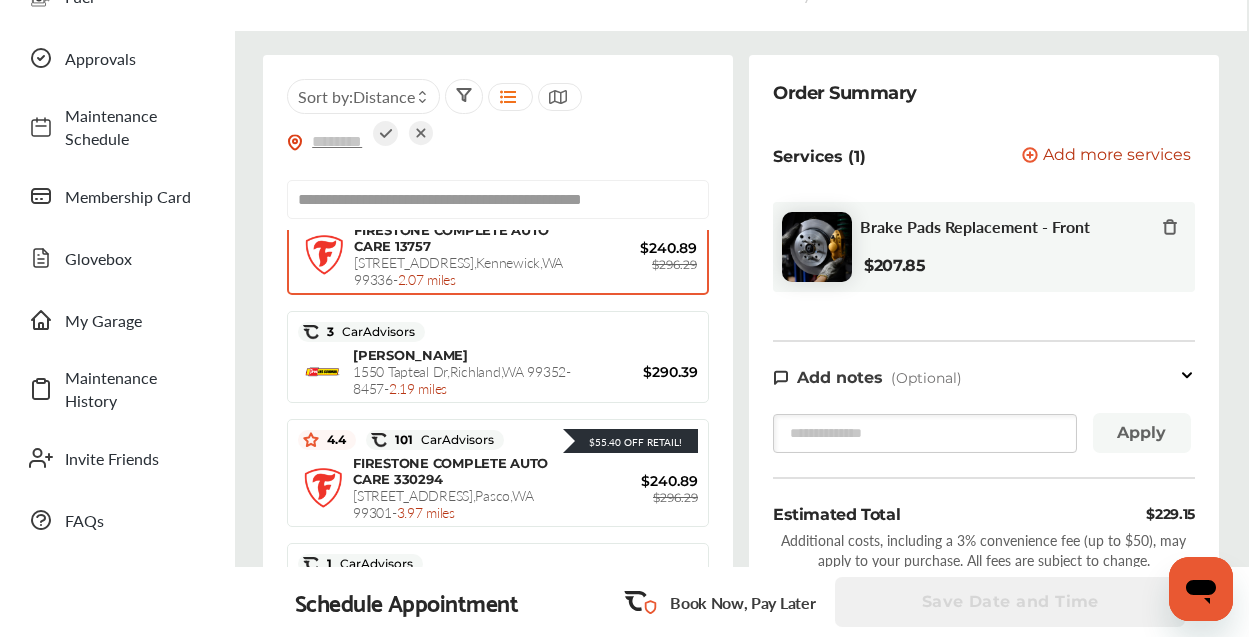 click on "FIRESTONE COMPLETE AUTO CARE 13757 1765 N. COLUMBIA CTR BLVD ,  Kennewick ,  WA   99336  -  2.07 miles $240.89 $296.29" at bounding box center [498, 255] 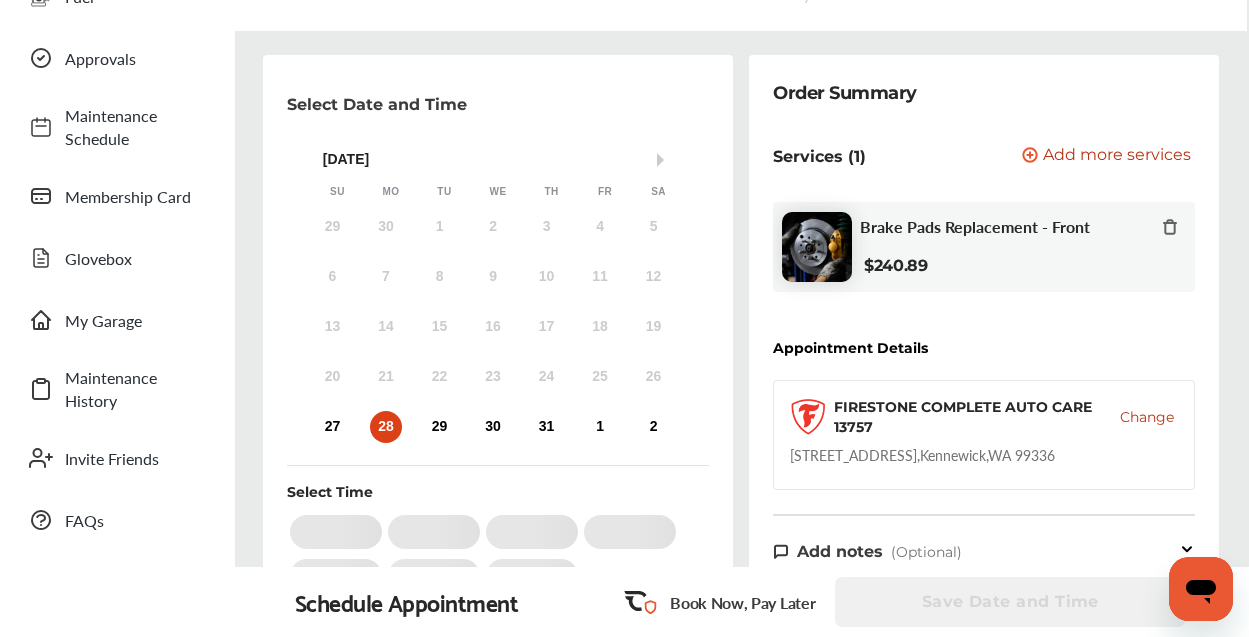 scroll, scrollTop: 816, scrollLeft: 0, axis: vertical 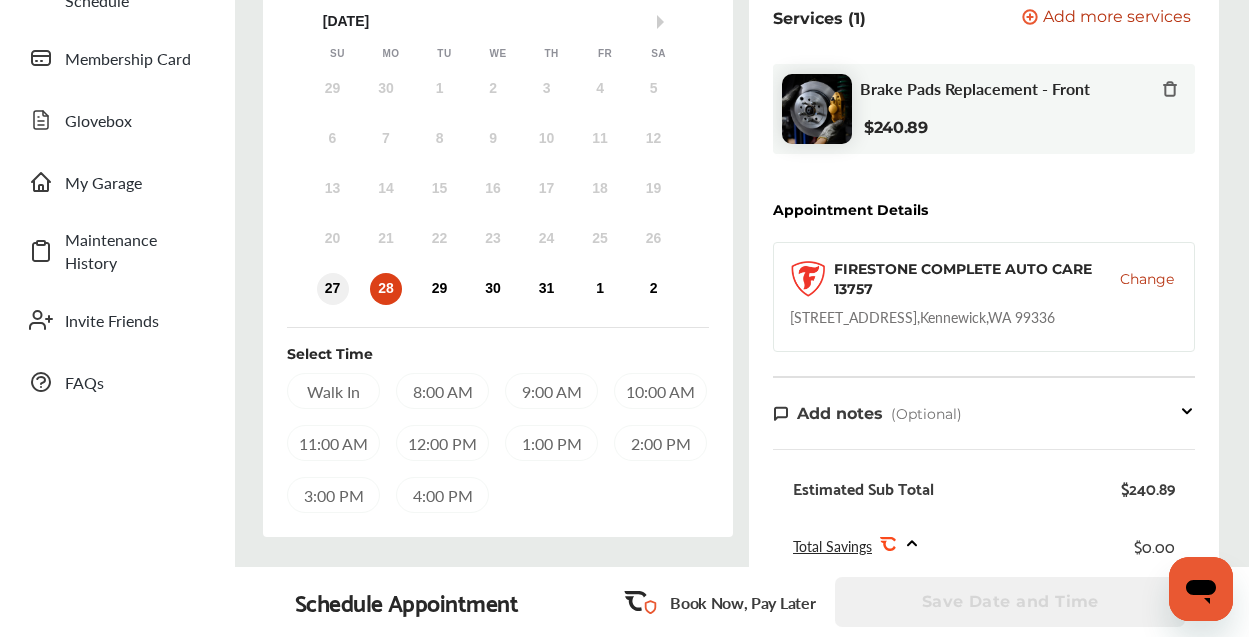click on "27" at bounding box center (333, 289) 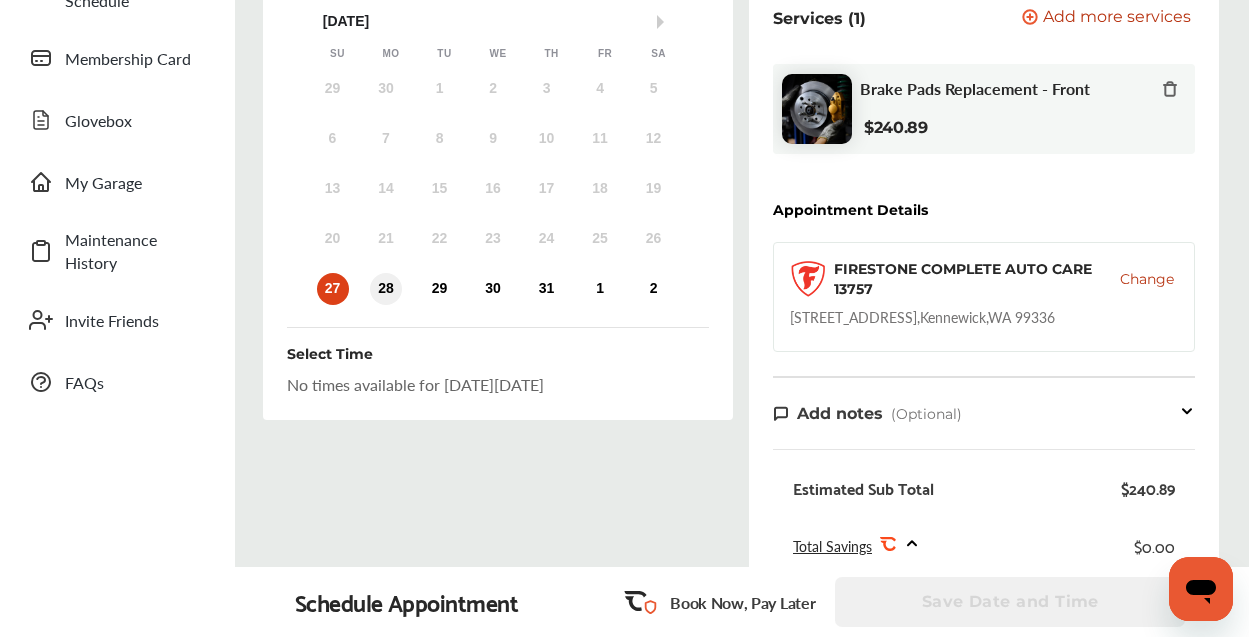 click on "28" at bounding box center [386, 289] 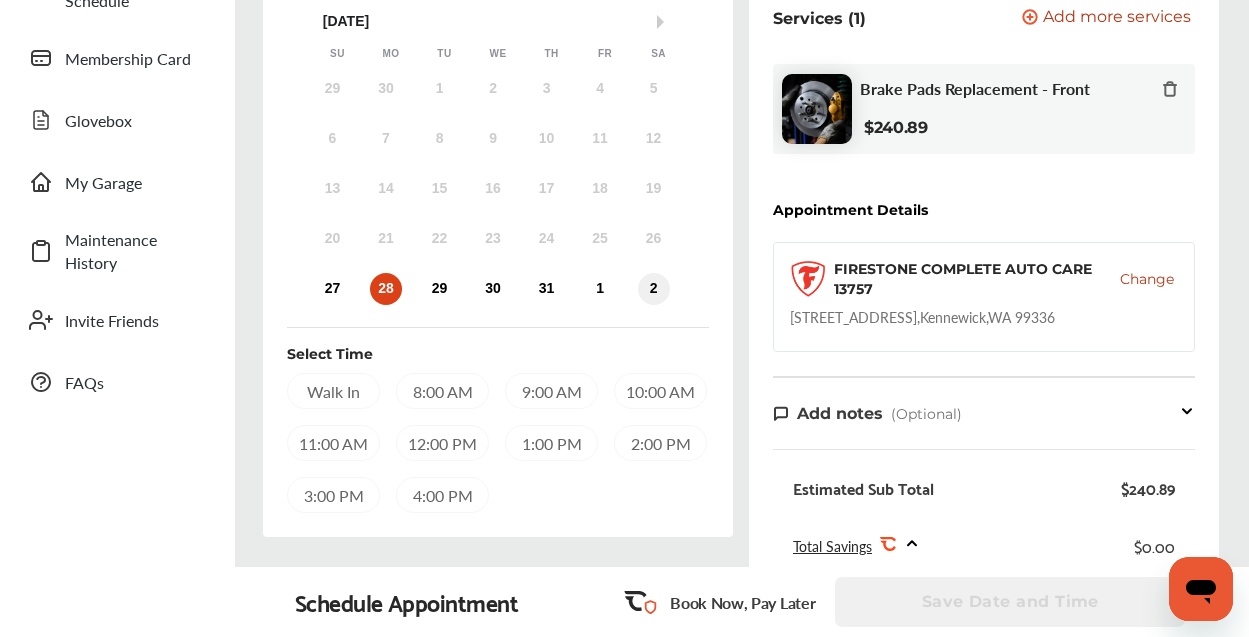 click on "2" at bounding box center (654, 289) 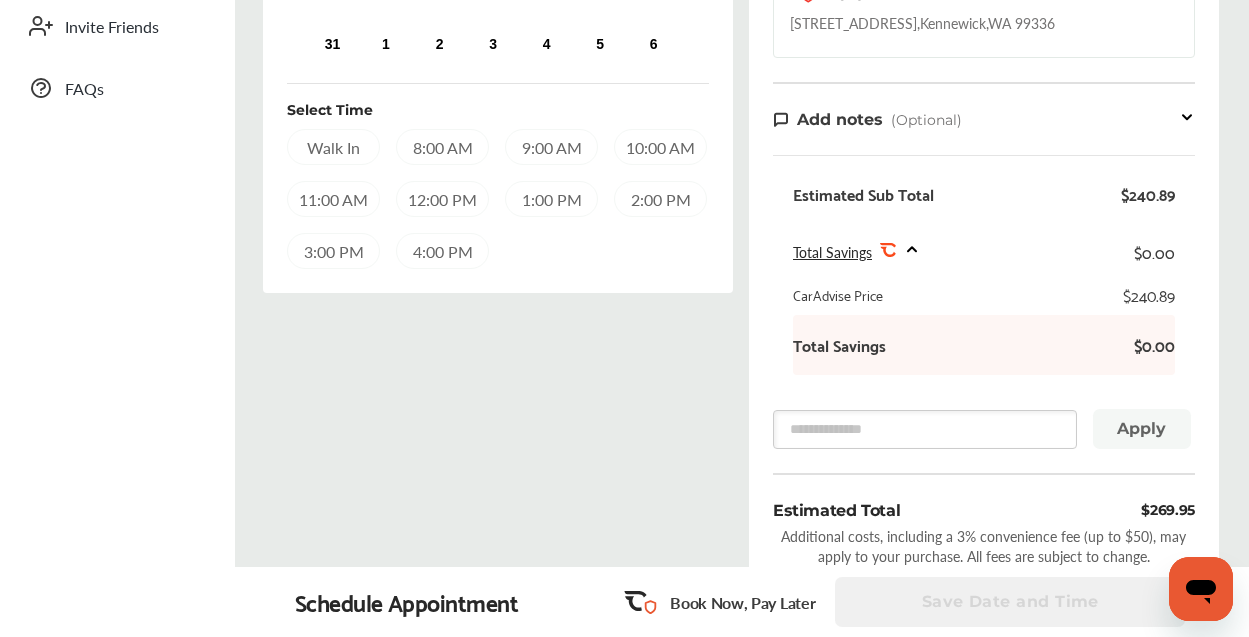 scroll, scrollTop: 600, scrollLeft: 0, axis: vertical 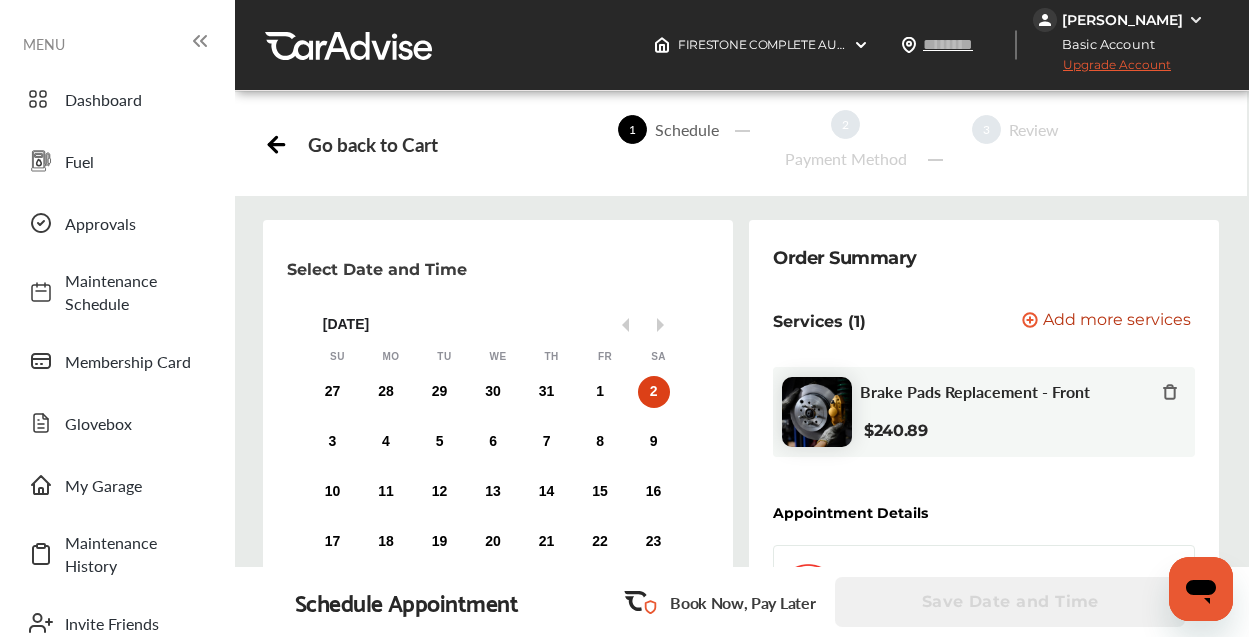 click 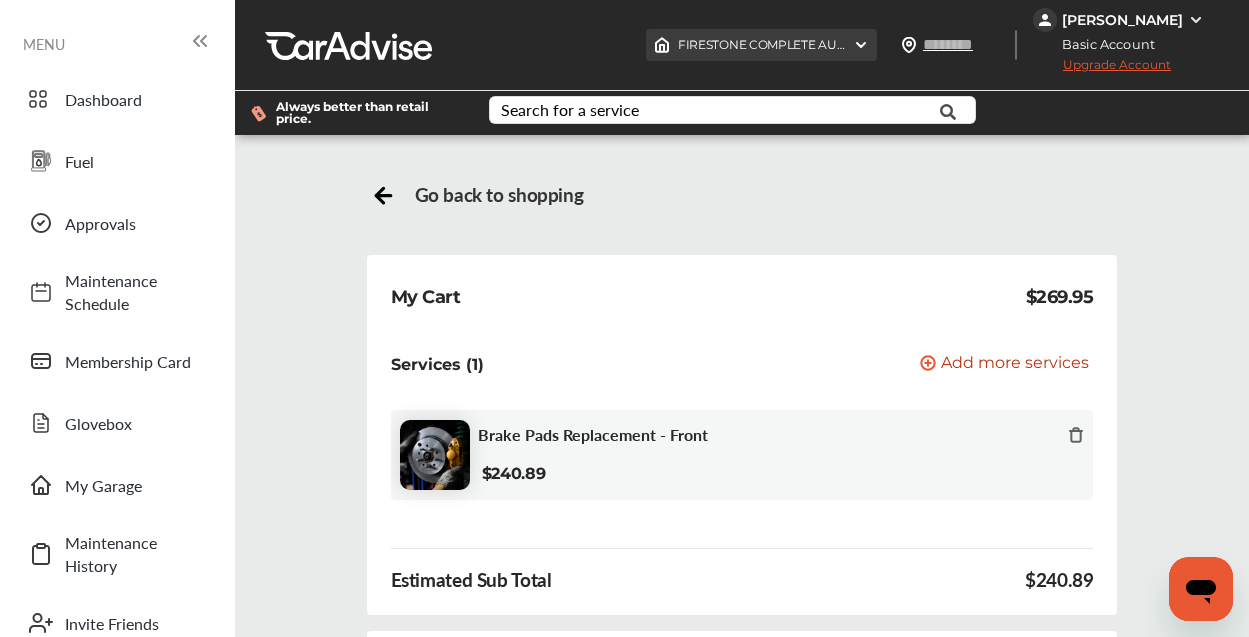 click on "FIRESTONE COMPLETE AUTO CARE 13757 ,  1765 N. COLUMBIA CTR BLVD   Kennewick ,  WA   99336" at bounding box center [922, 44] 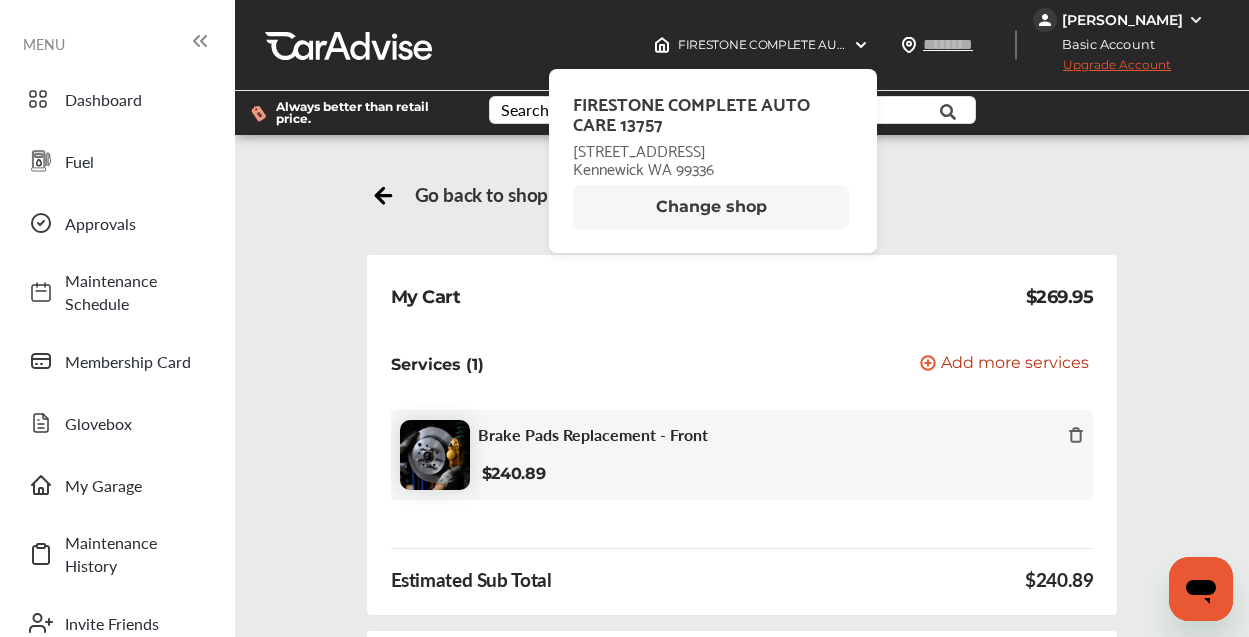click on "Change shop" at bounding box center [711, 207] 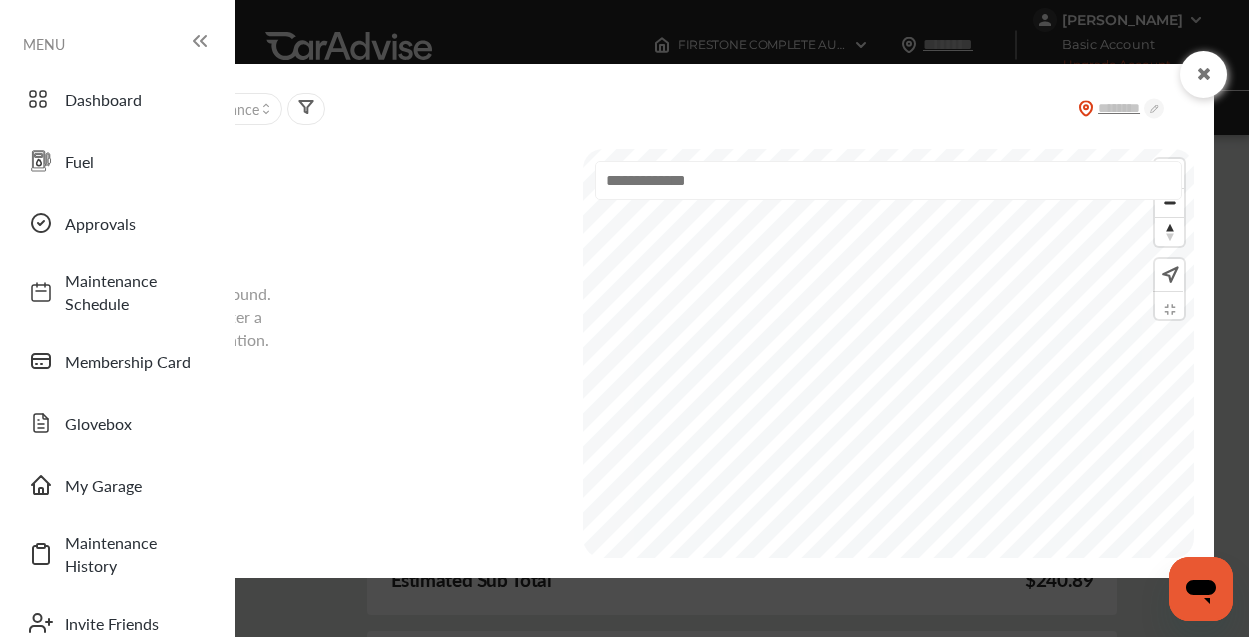 click at bounding box center [888, 180] 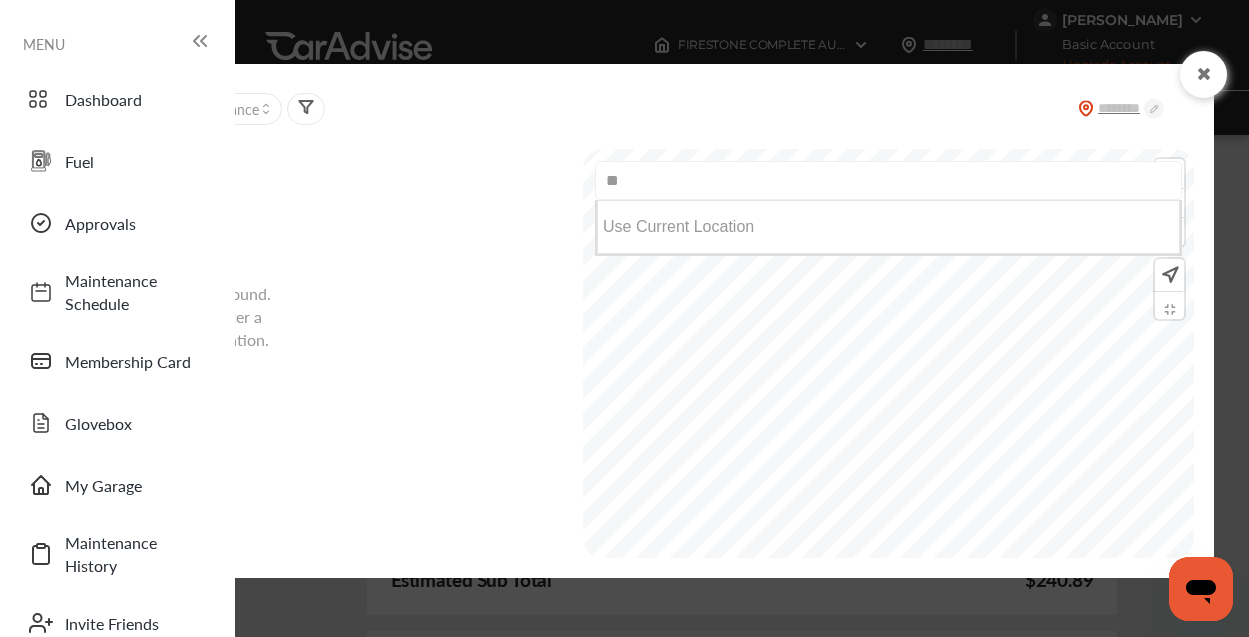 type on "*" 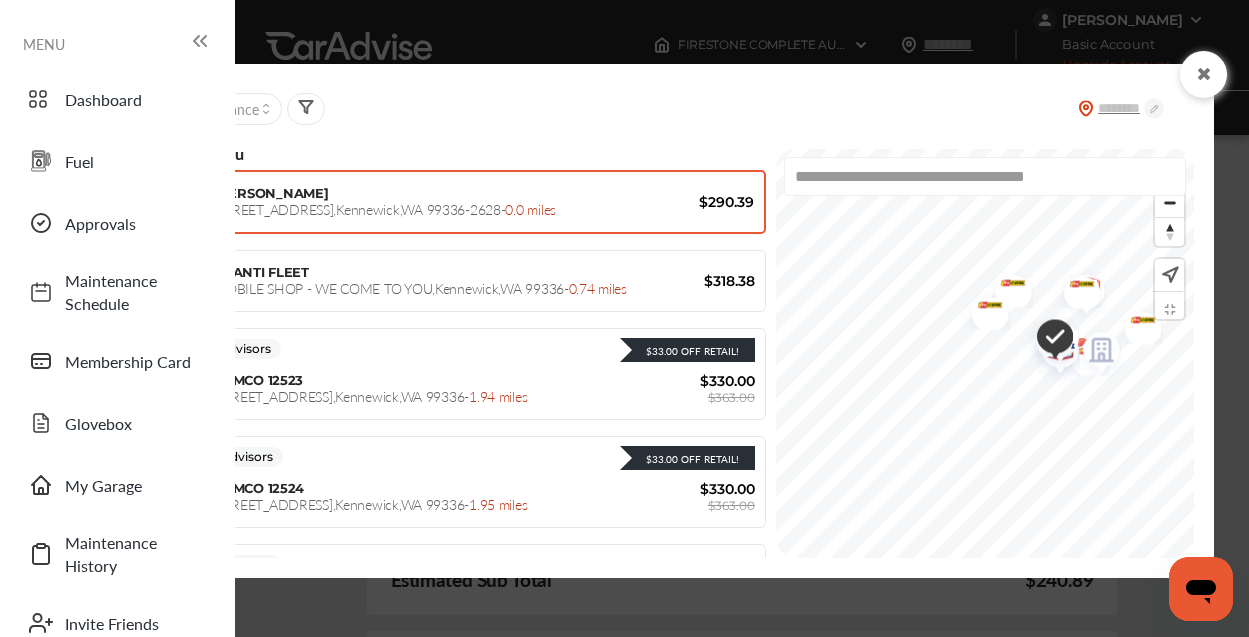 type on "**********" 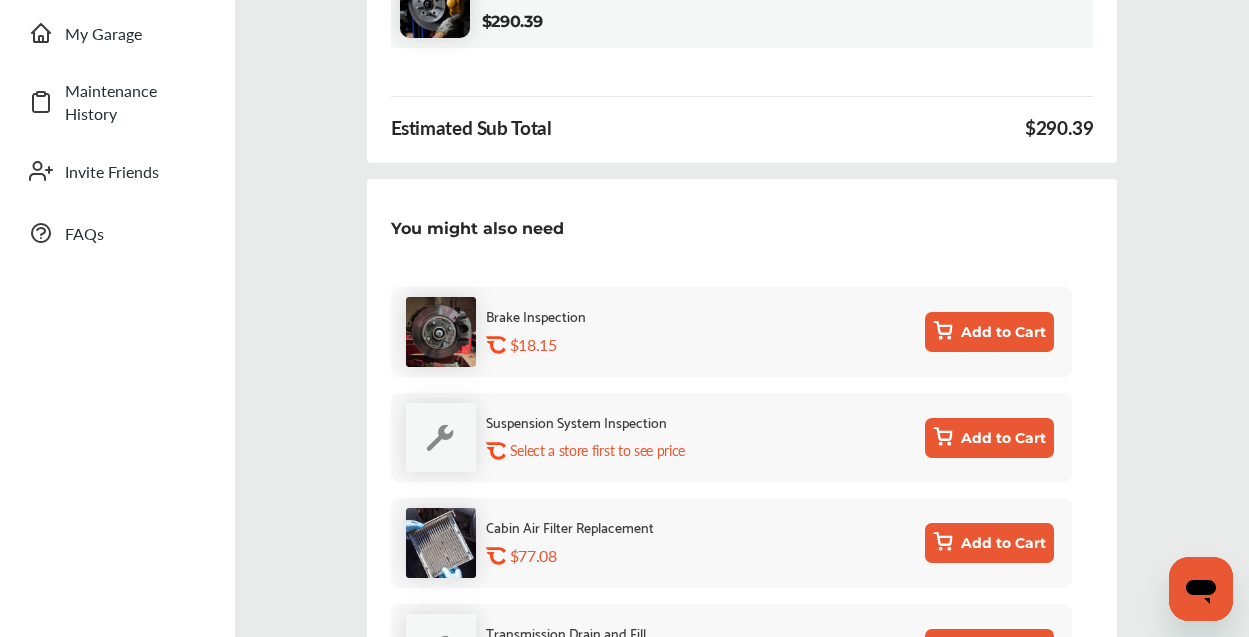 scroll, scrollTop: 1088, scrollLeft: 0, axis: vertical 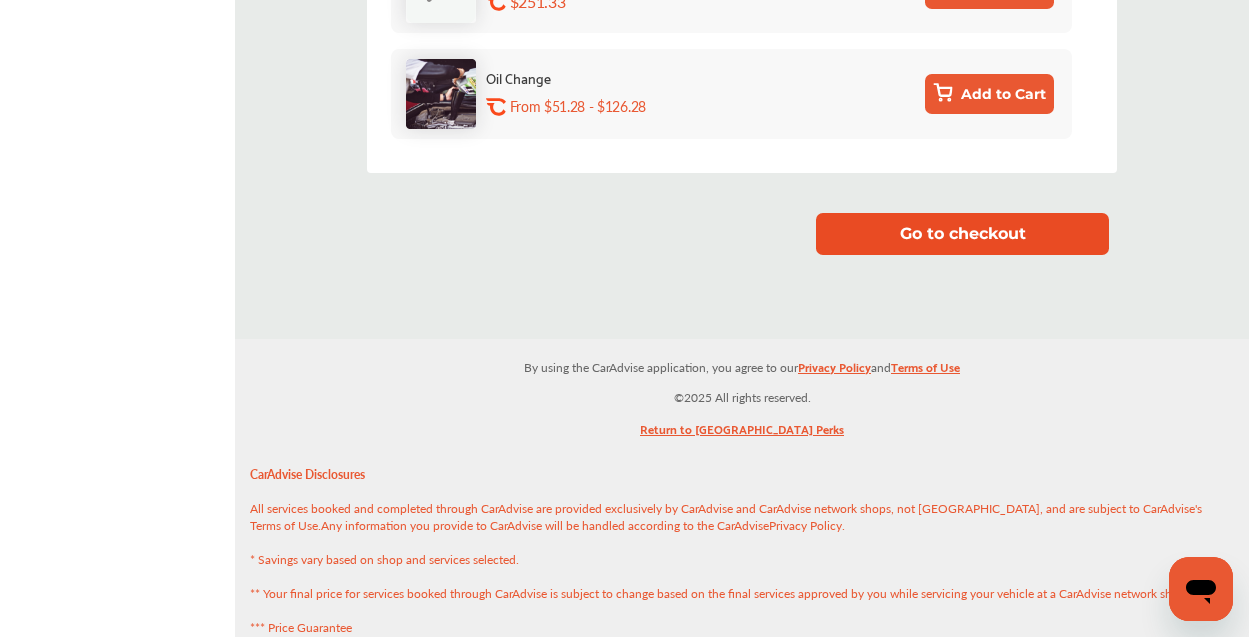 click on "Go to checkout" at bounding box center [962, 233] 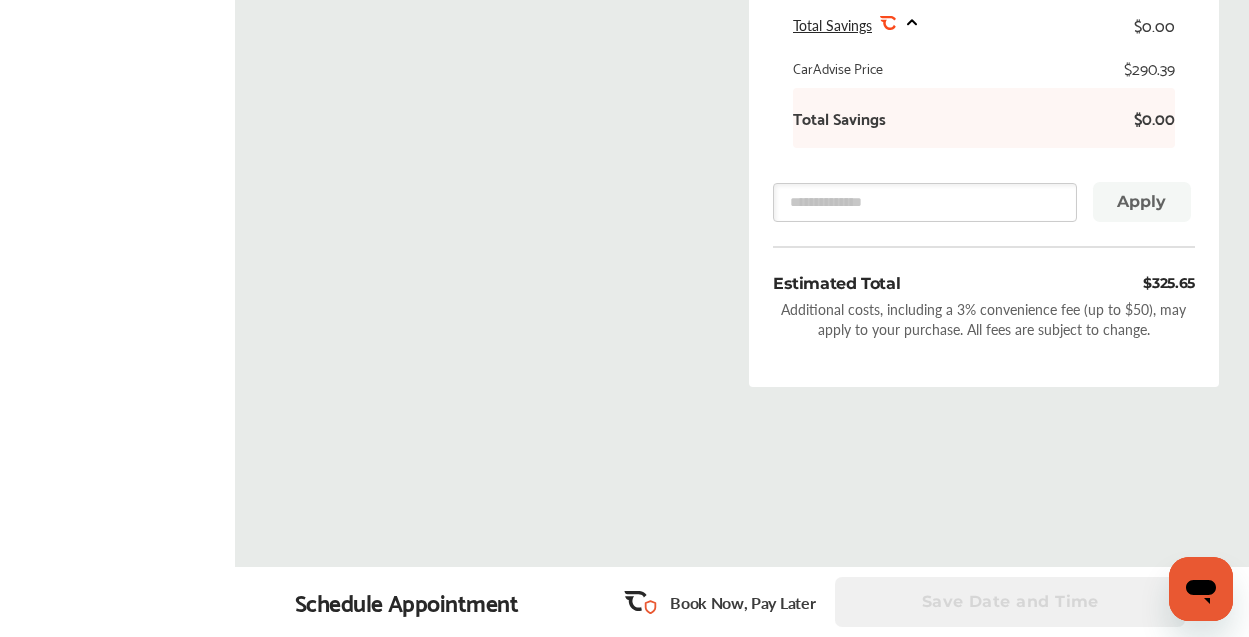 scroll, scrollTop: 0, scrollLeft: 0, axis: both 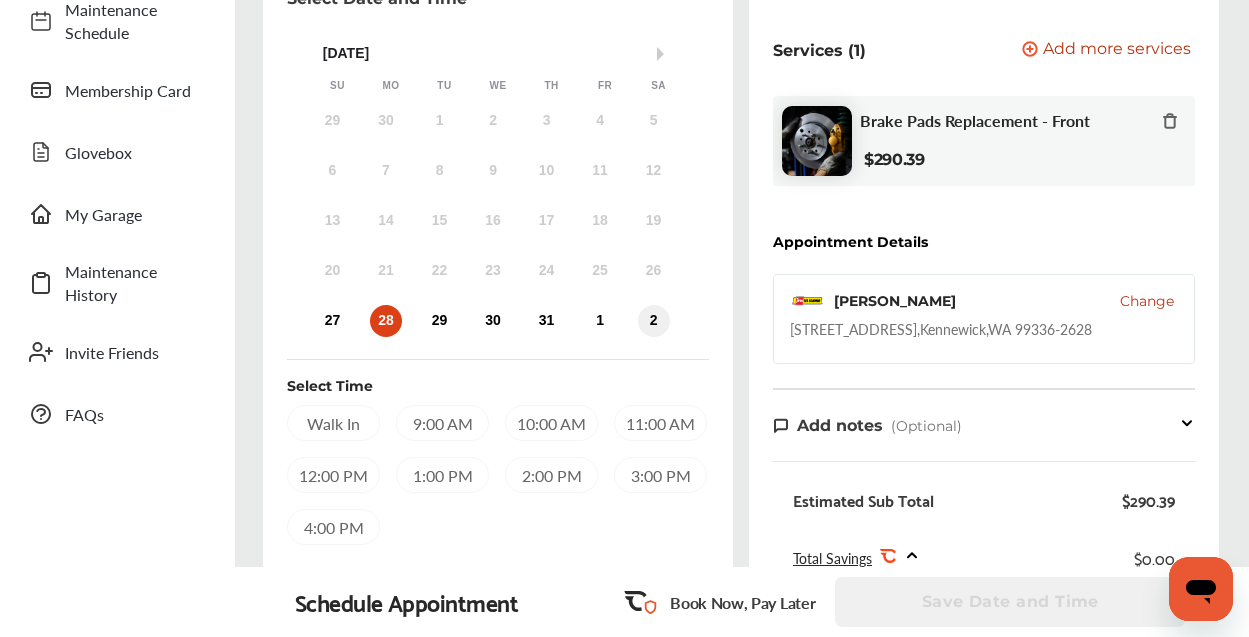 click on "2" at bounding box center [654, 321] 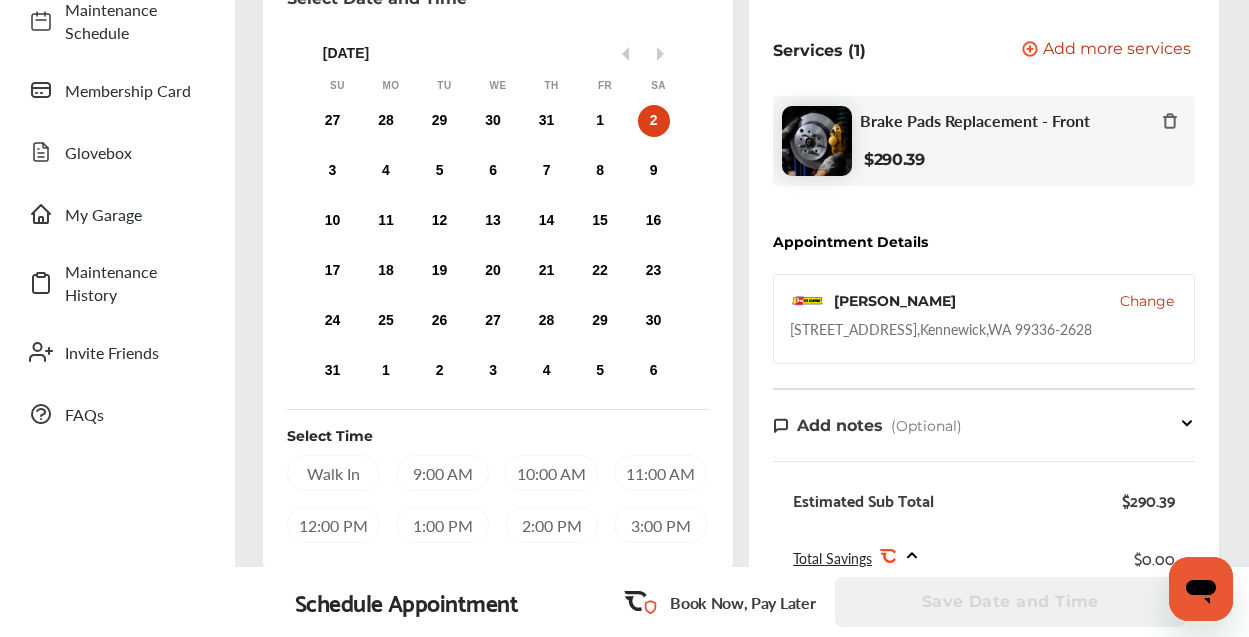 click on "9:00 AM" at bounding box center [442, 473] 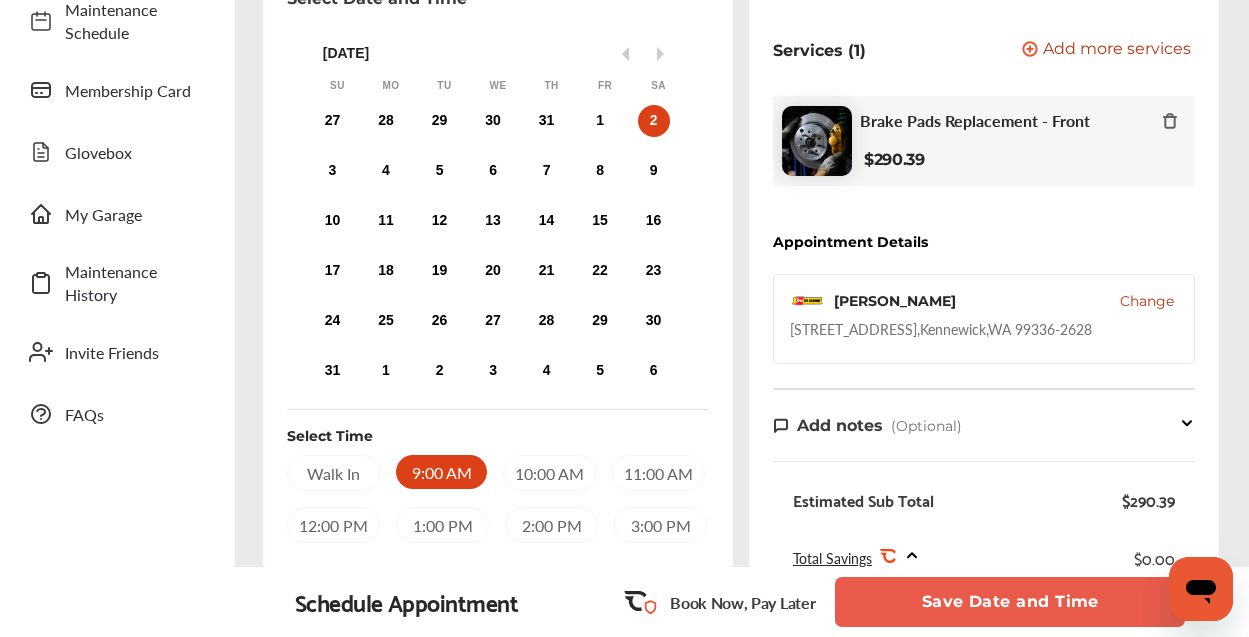 click on "Save Date and Time" at bounding box center [1010, 602] 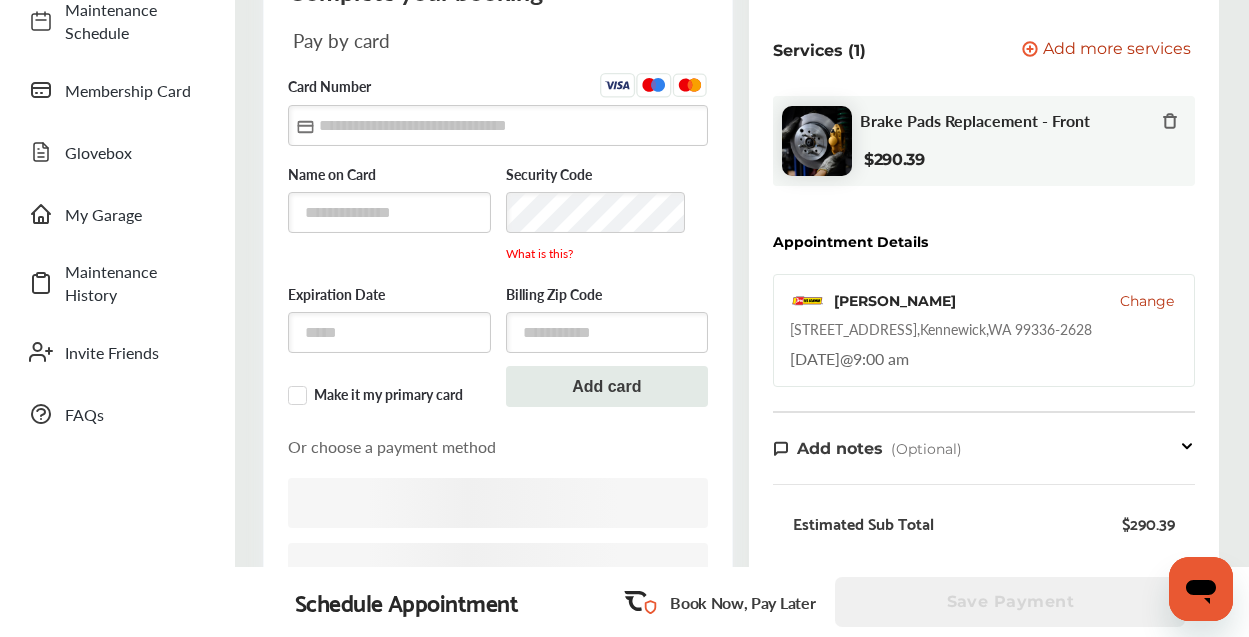 scroll, scrollTop: 0, scrollLeft: 0, axis: both 